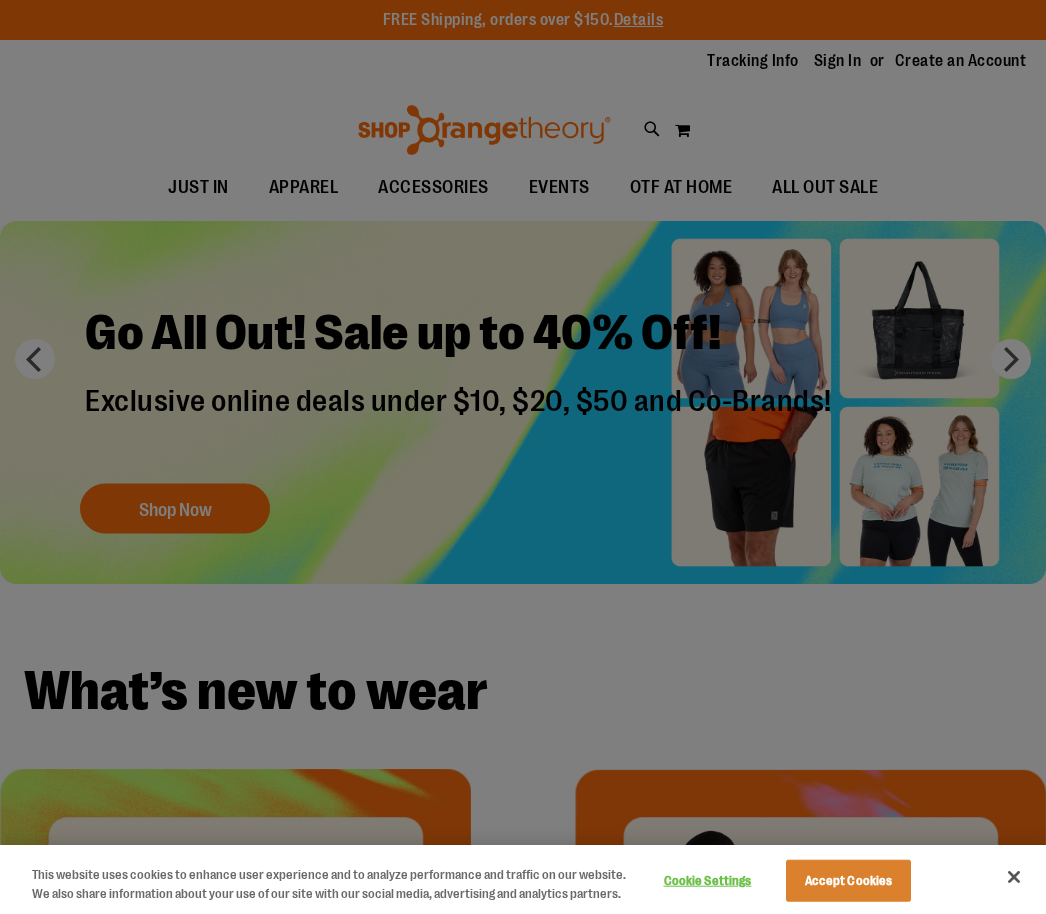 scroll, scrollTop: 0, scrollLeft: 0, axis: both 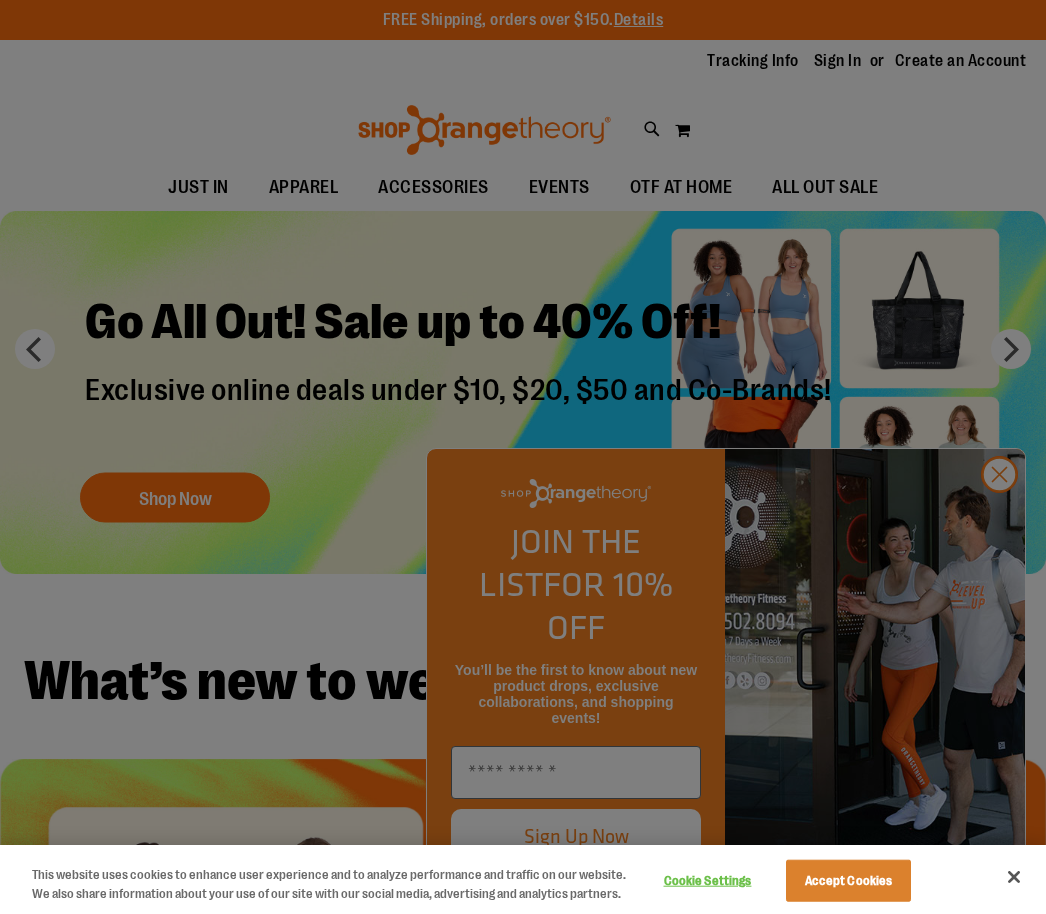 click at bounding box center [523, 457] 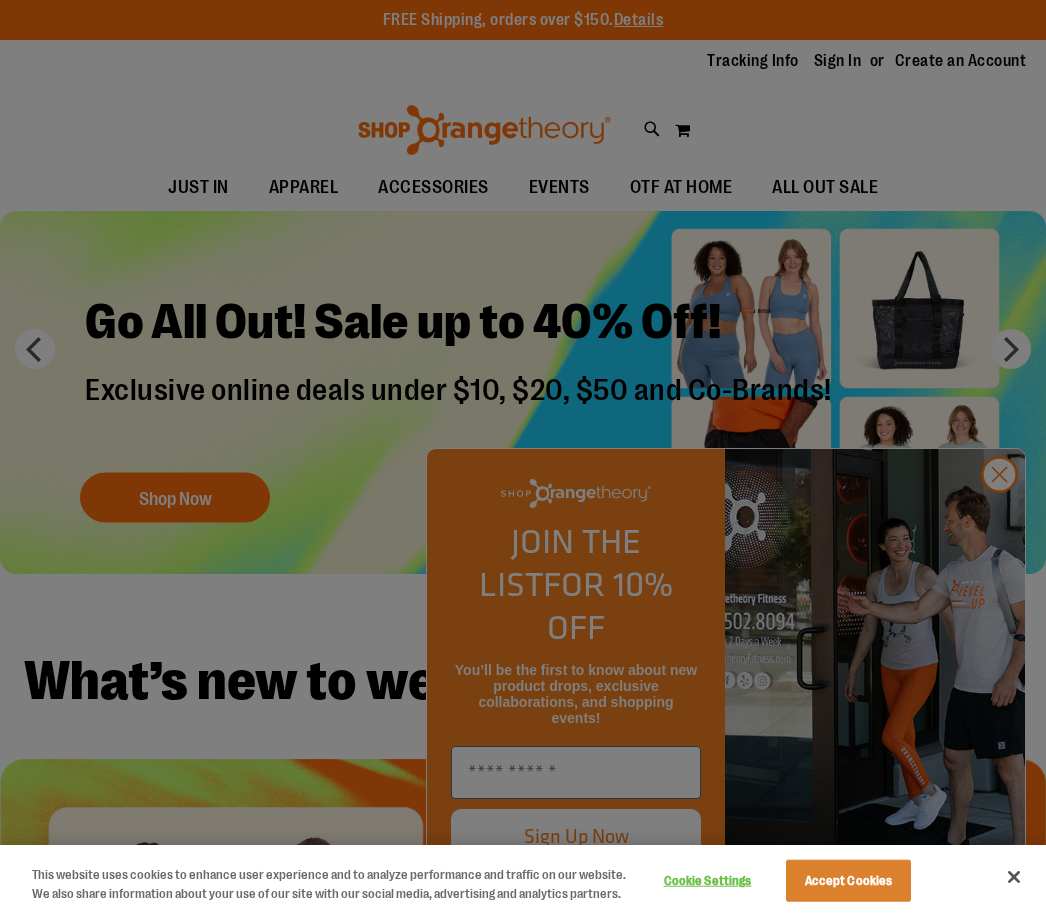 click at bounding box center [523, 457] 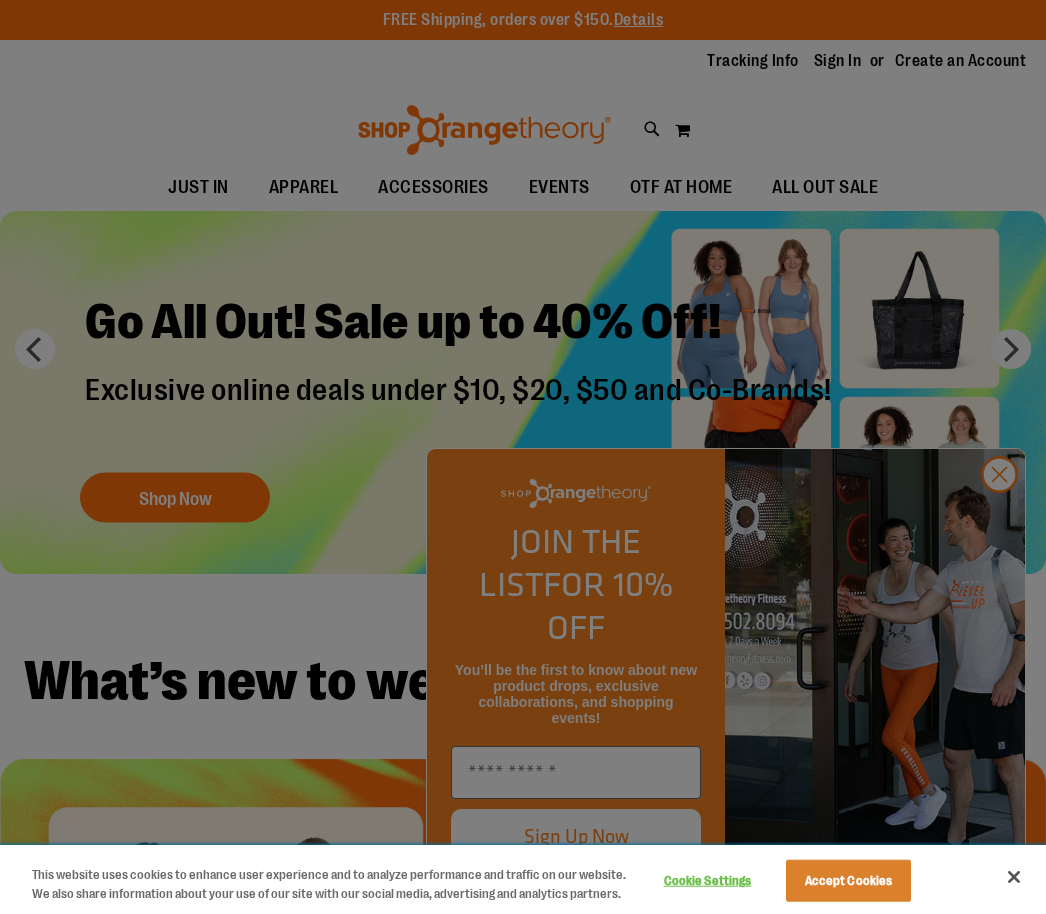 click on "Accept Cookies" at bounding box center [848, 881] 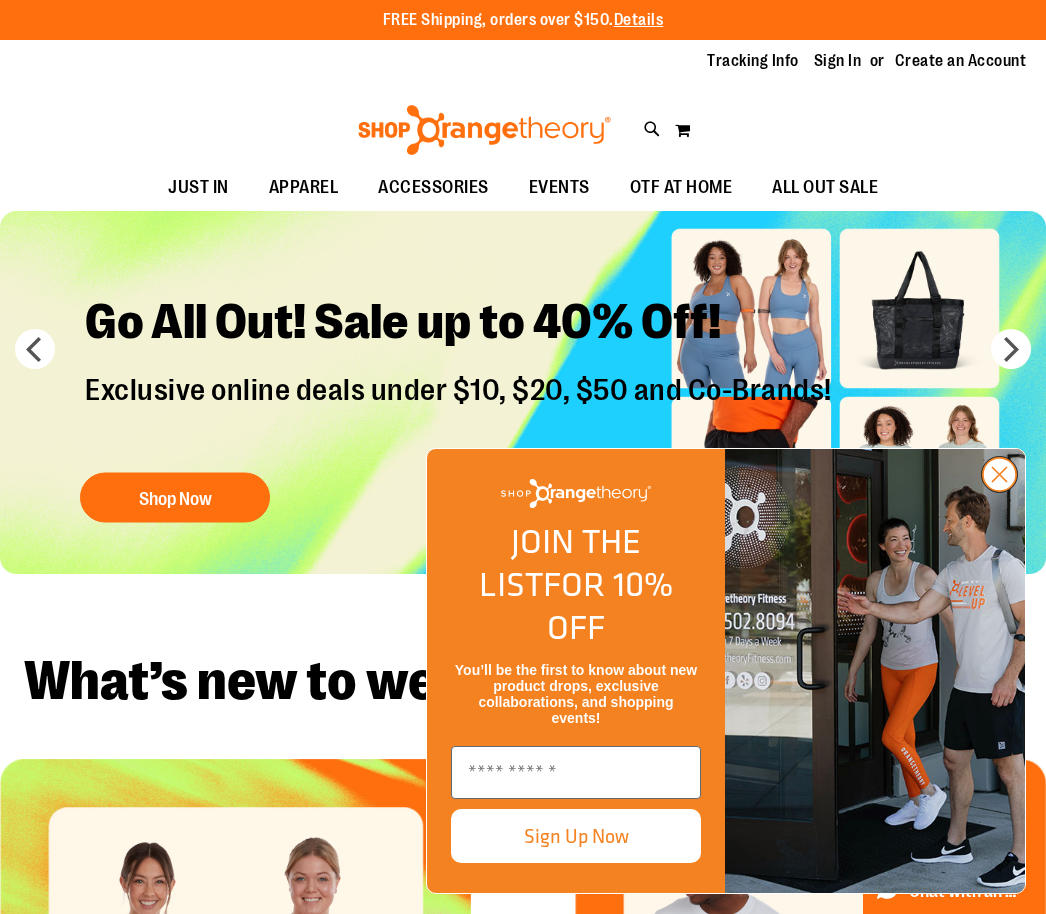 click 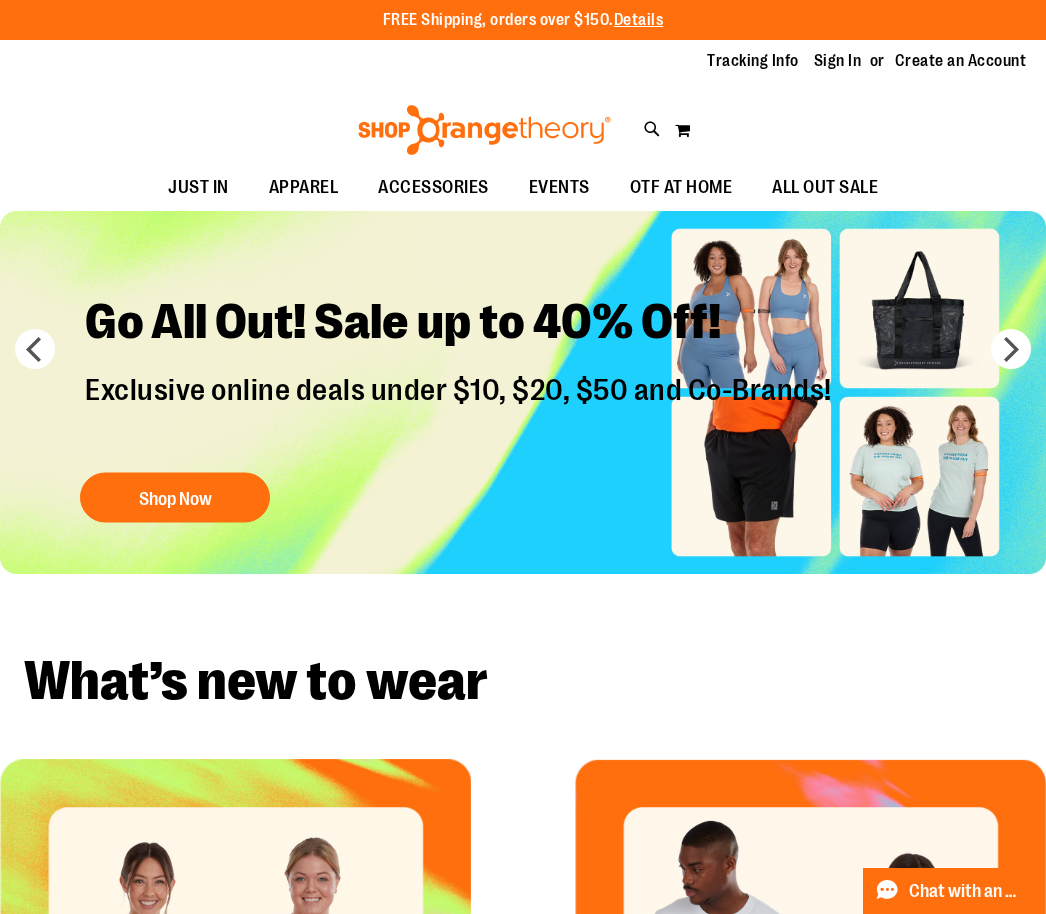 click at bounding box center [523, 392] 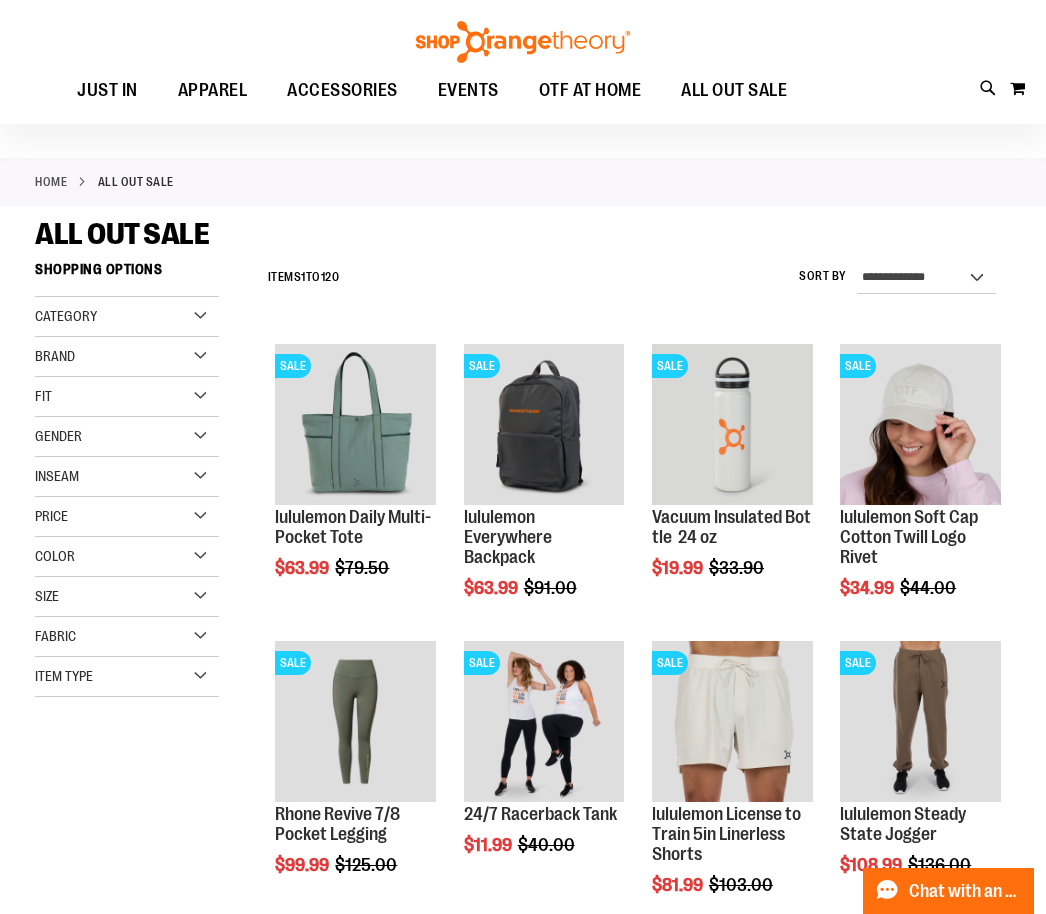 scroll, scrollTop: 51, scrollLeft: 0, axis: vertical 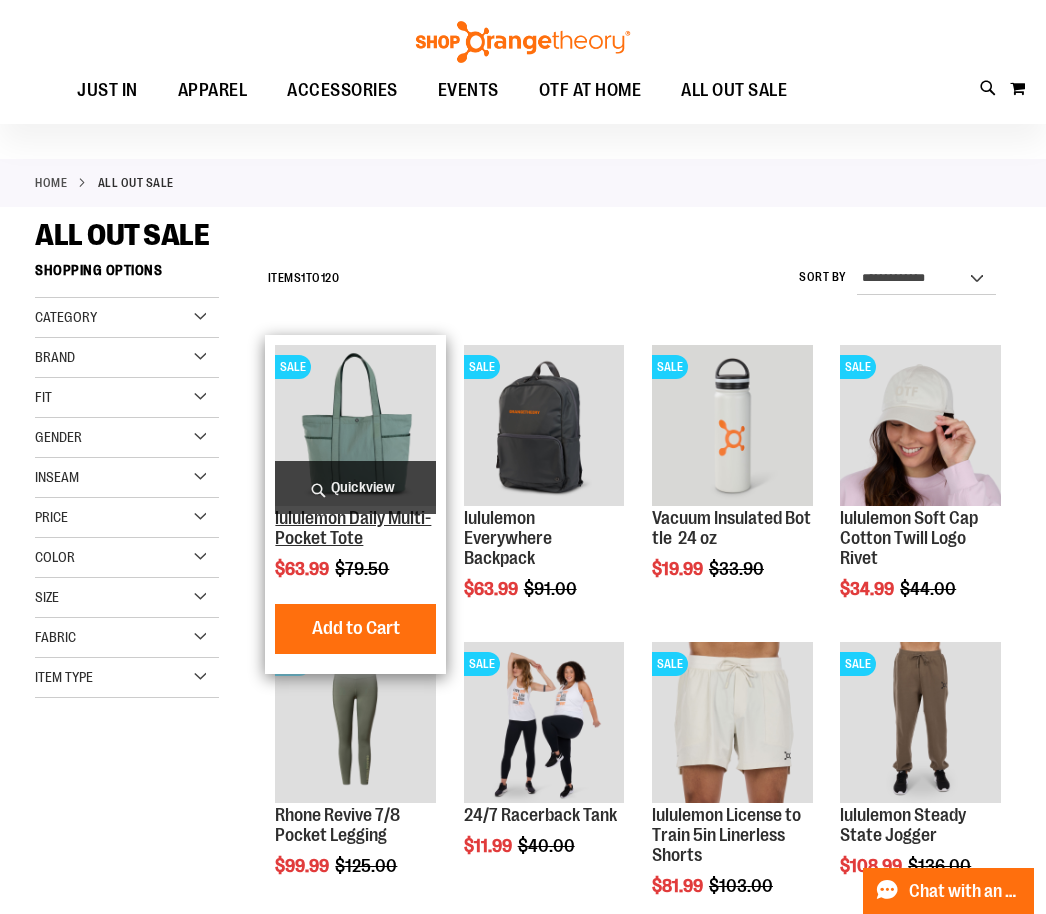 click on "lululemon Daily Multi-Pocket Tote" at bounding box center (353, 528) 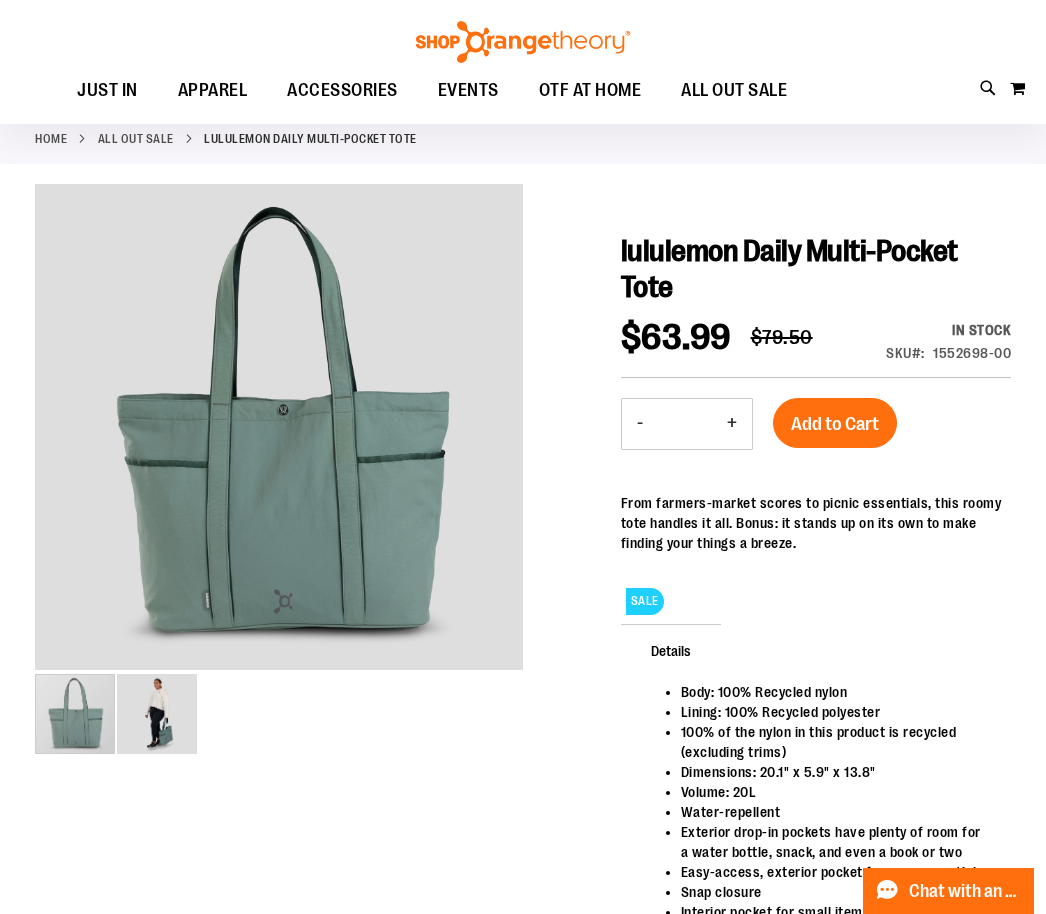 scroll, scrollTop: 0, scrollLeft: 0, axis: both 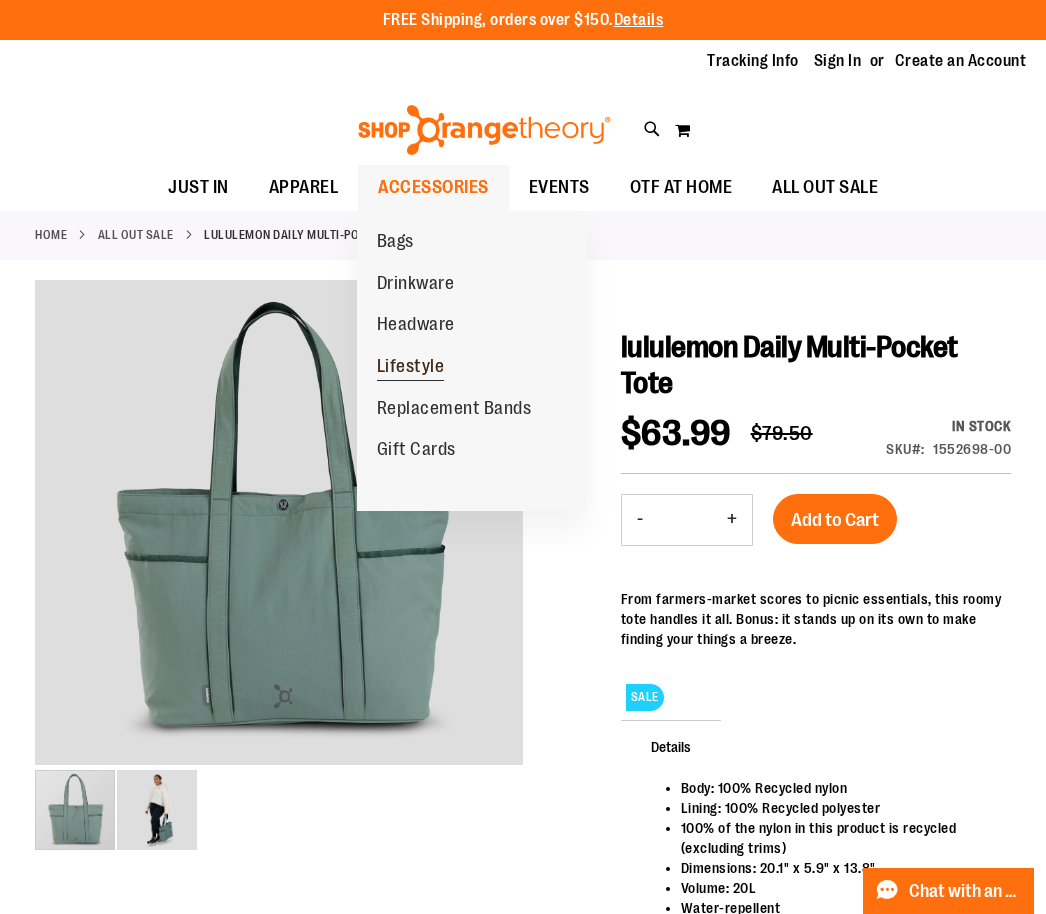 click on "Lifestyle" at bounding box center (411, 368) 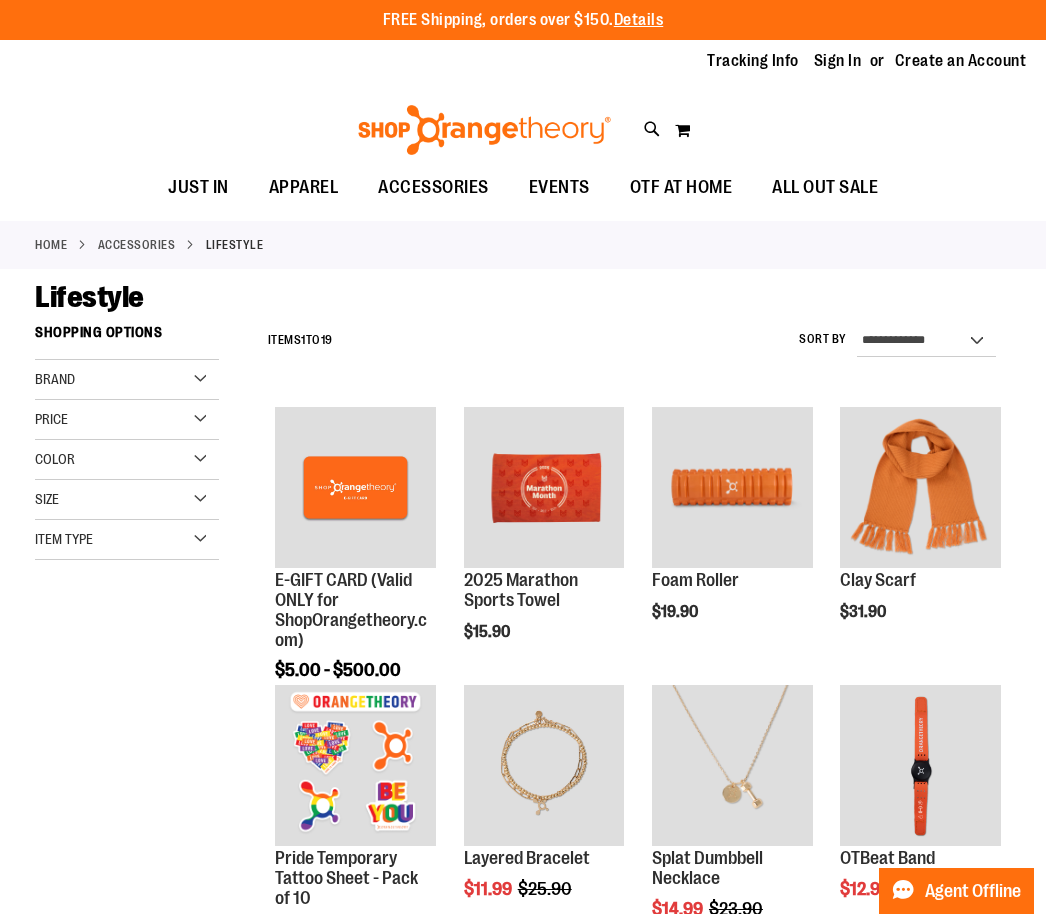 scroll, scrollTop: 0, scrollLeft: 0, axis: both 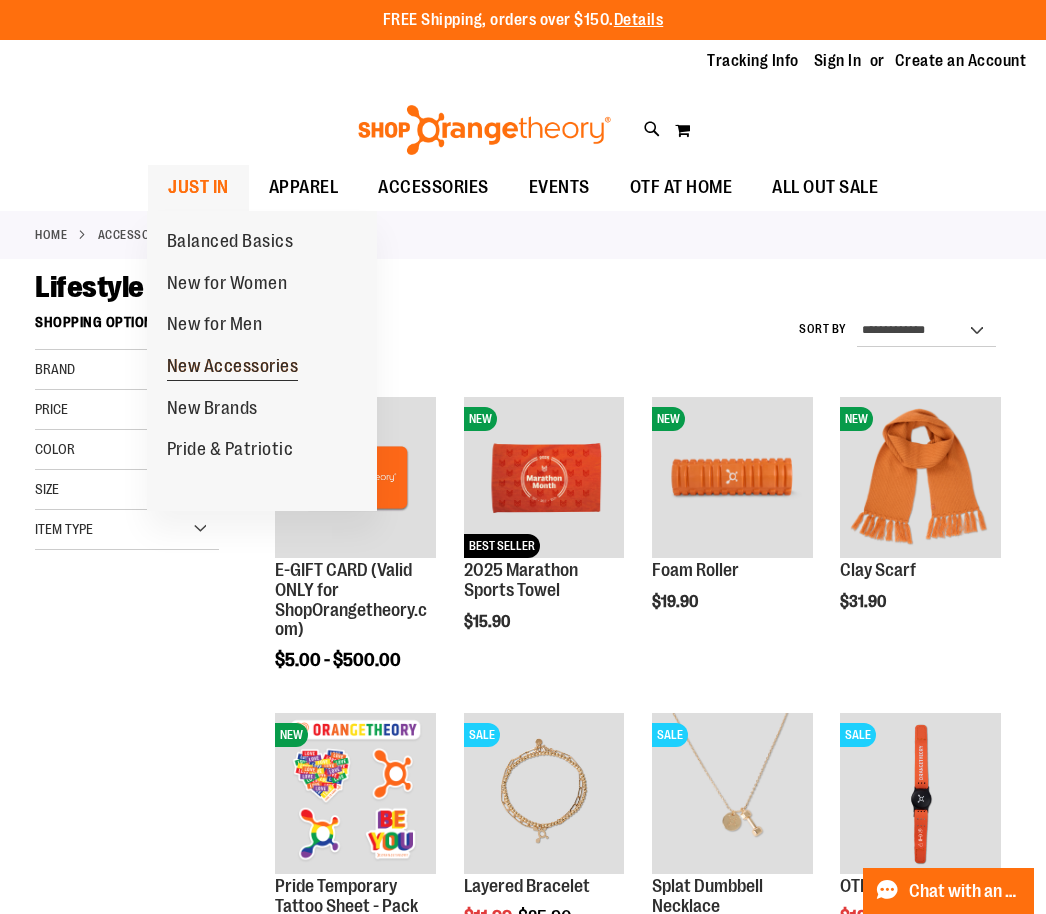 click on "New Accessories" at bounding box center [233, 368] 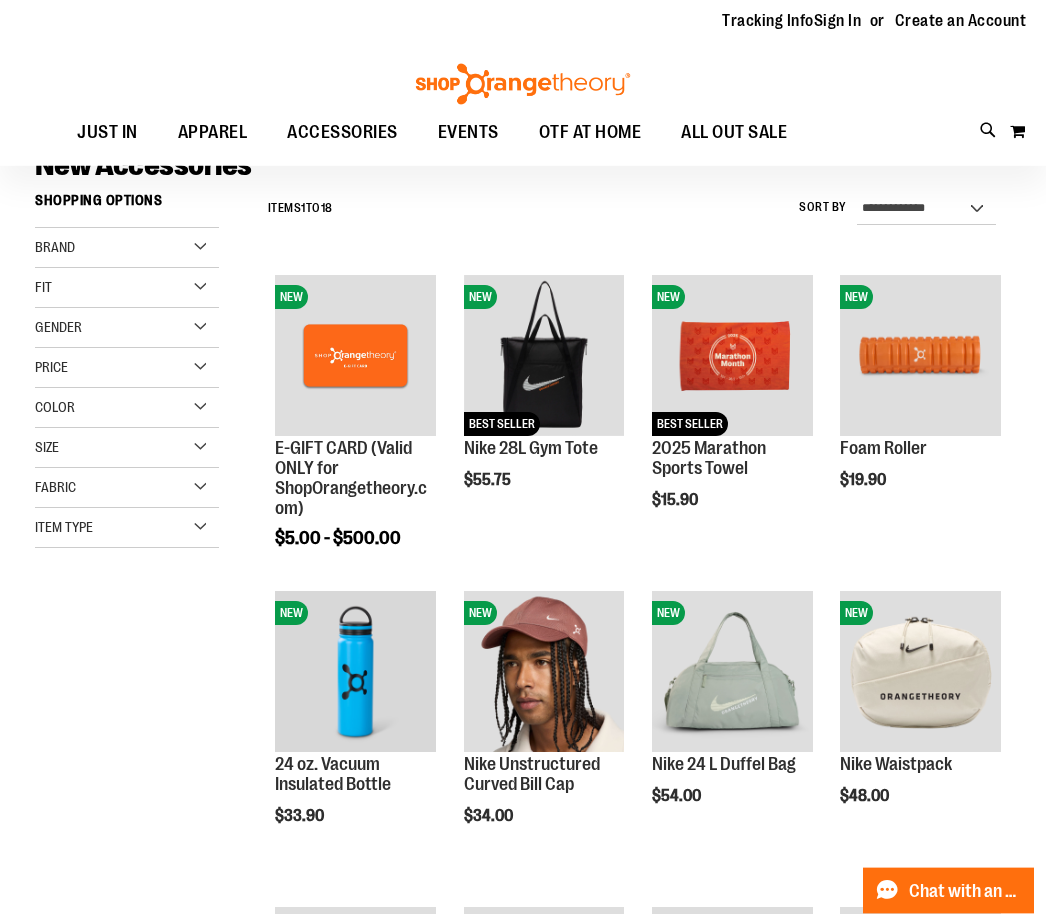 scroll, scrollTop: 123, scrollLeft: 0, axis: vertical 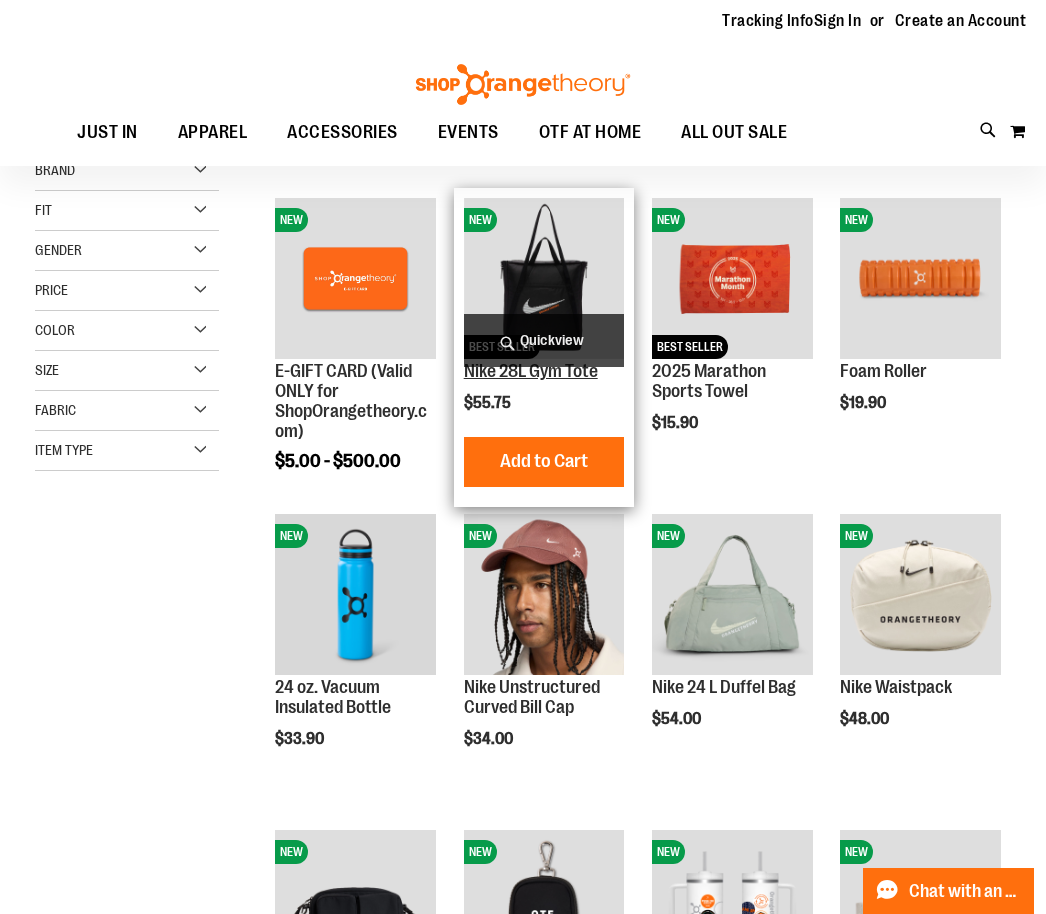 click on "Nike 28L Gym Tote" at bounding box center [531, 371] 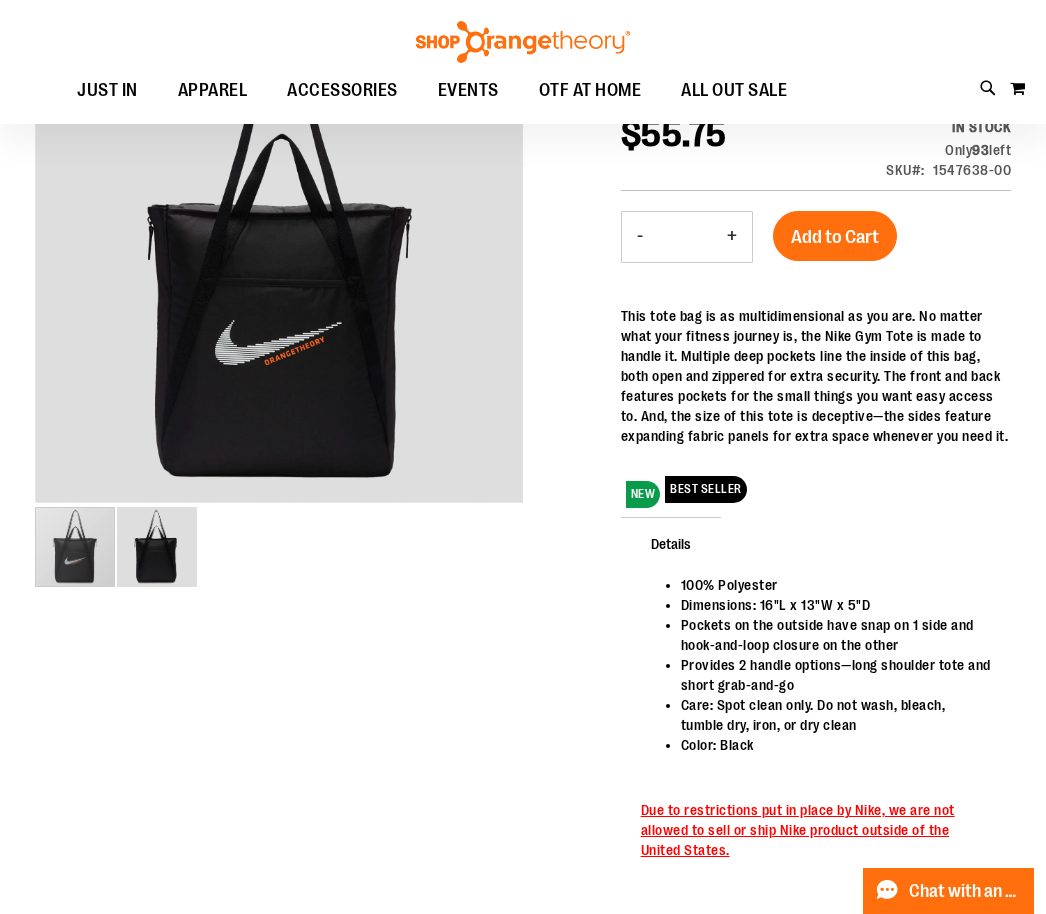 scroll, scrollTop: 258, scrollLeft: 0, axis: vertical 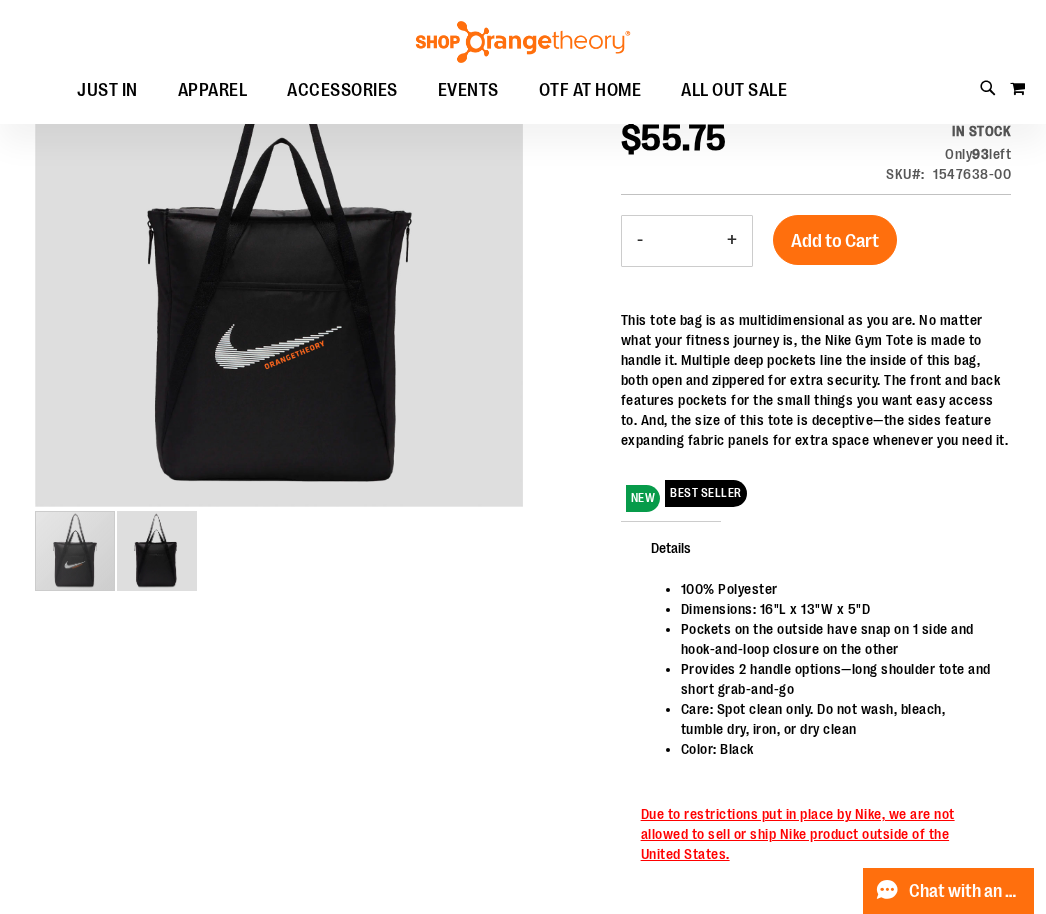 click at bounding box center [75, 551] 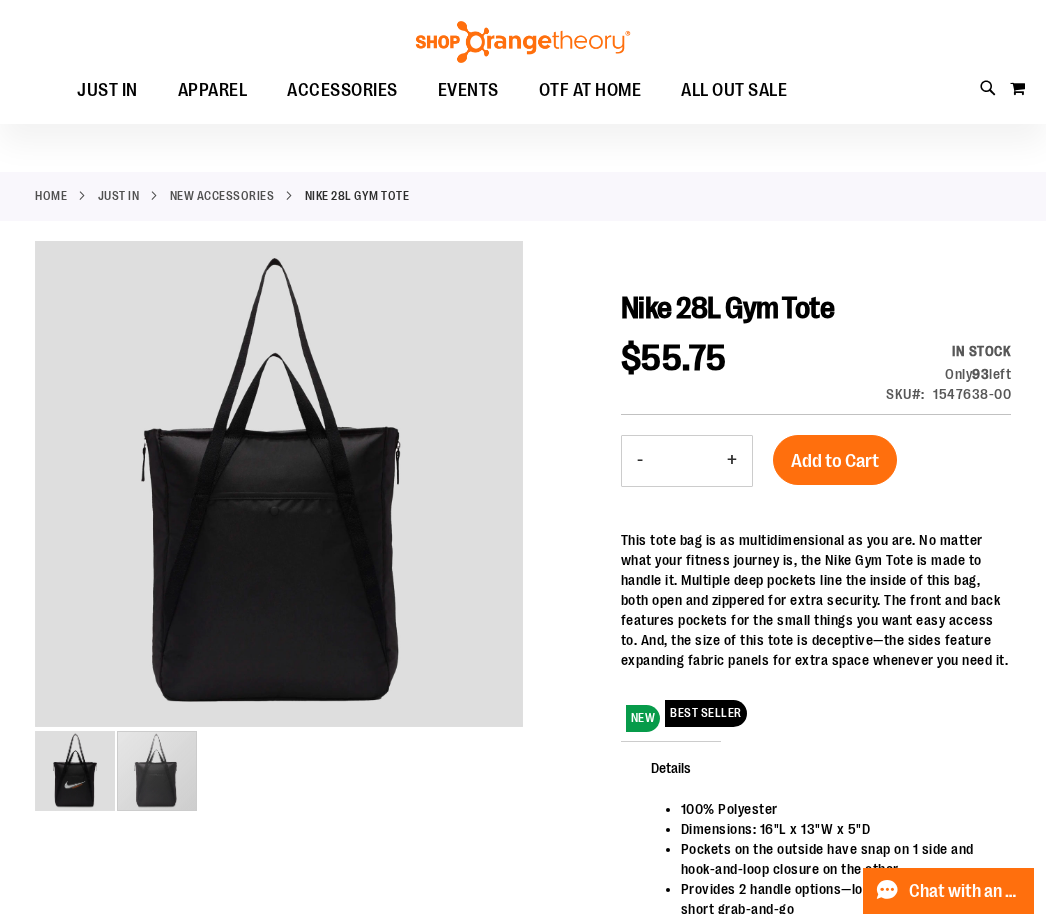 scroll, scrollTop: 0, scrollLeft: 0, axis: both 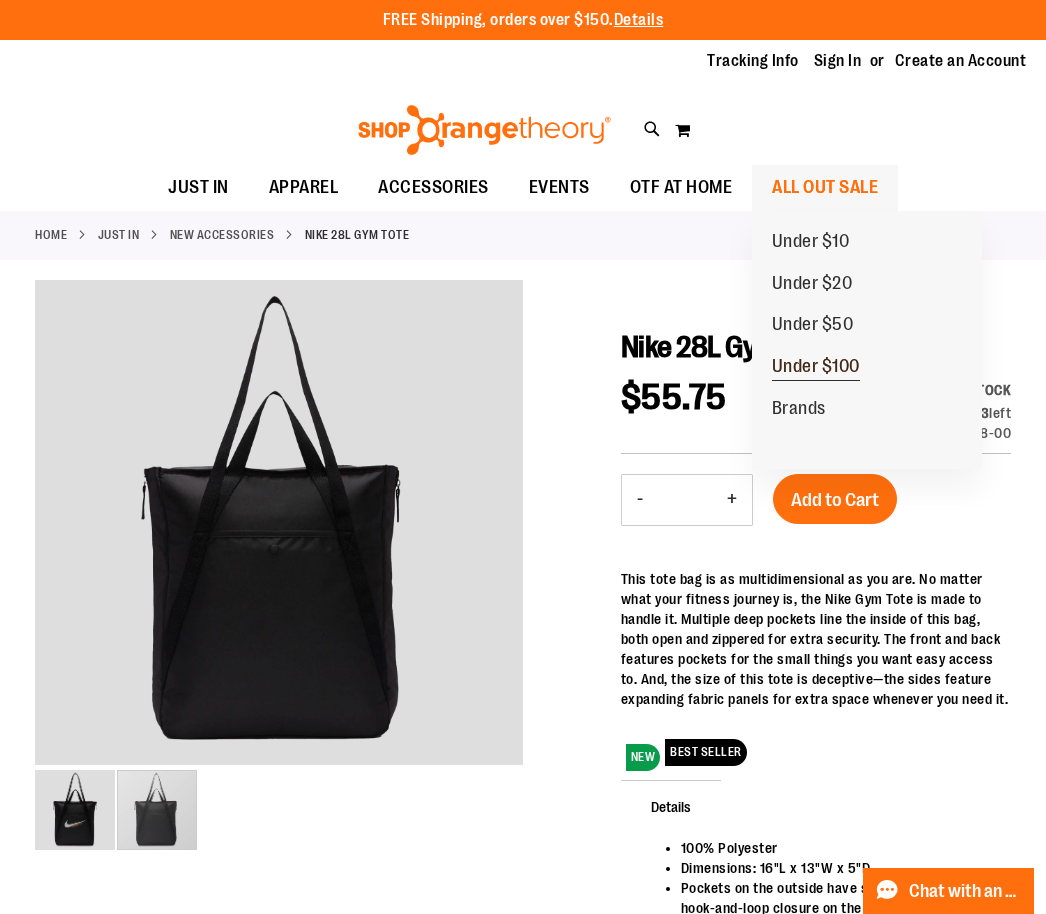 click on "Under $100" at bounding box center [816, 368] 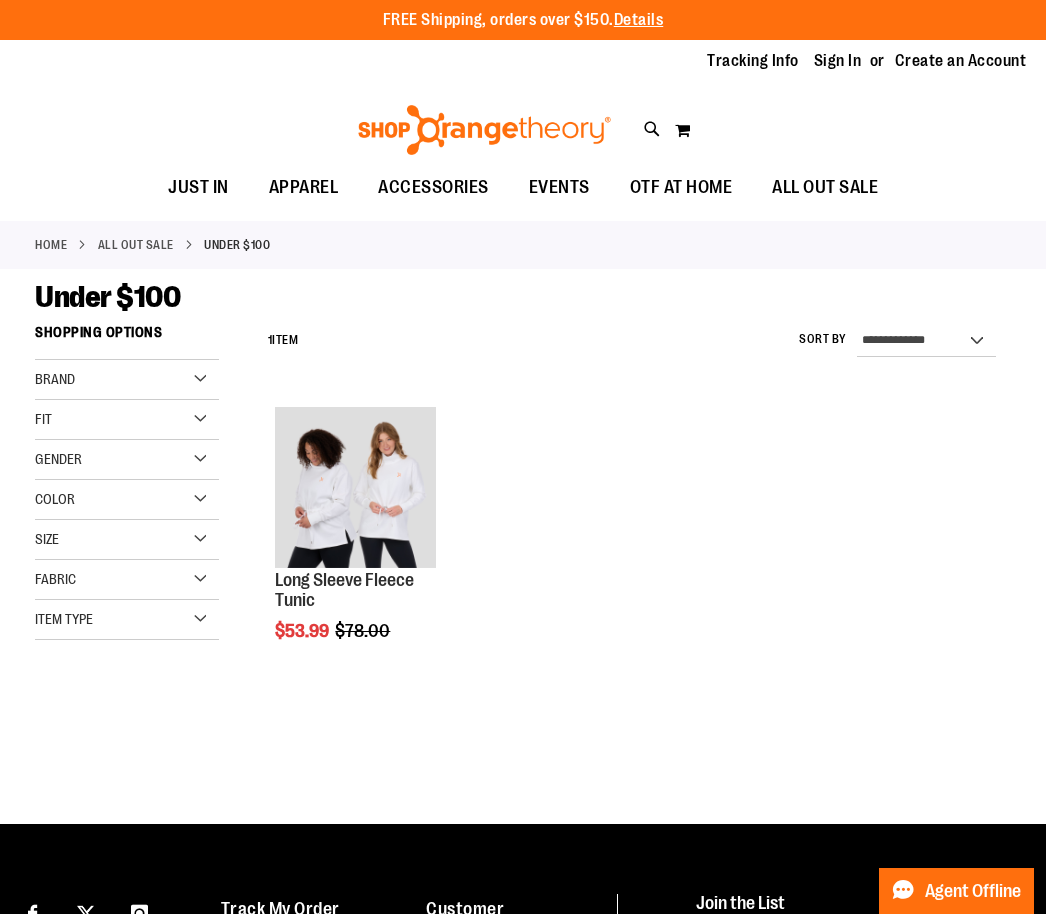 scroll, scrollTop: 0, scrollLeft: 0, axis: both 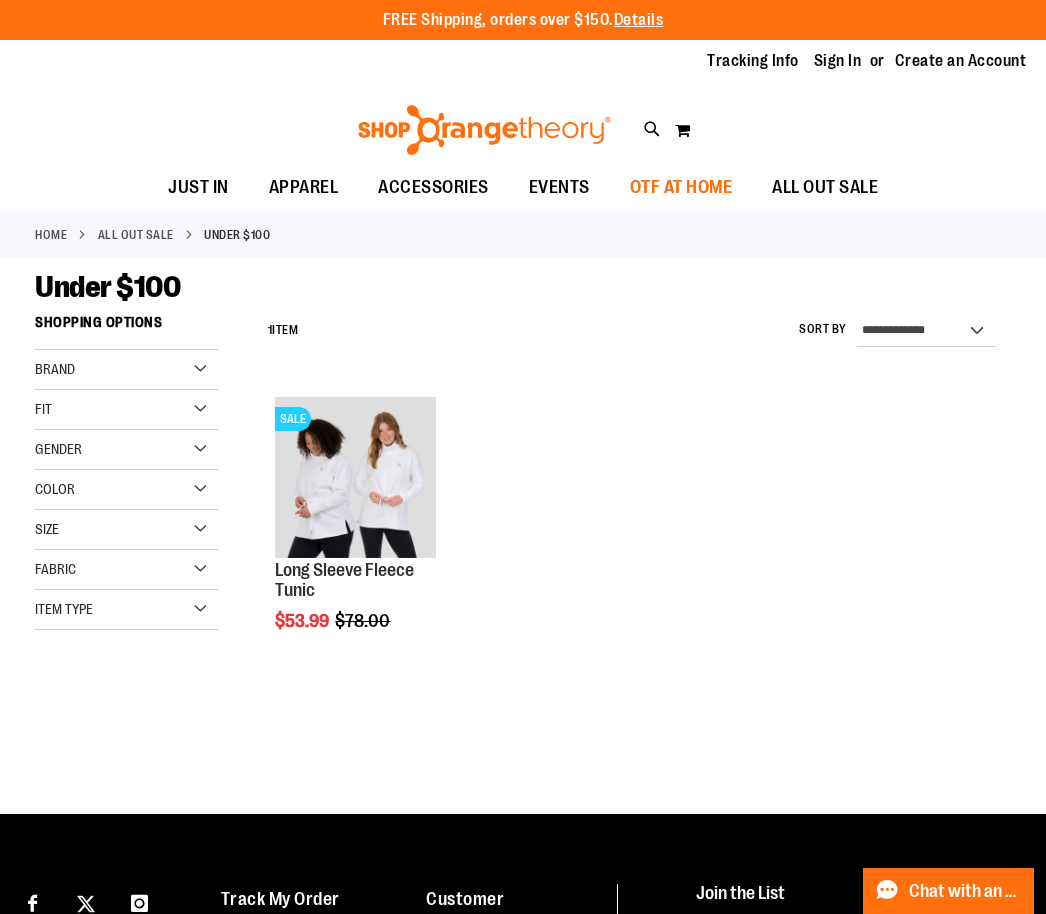 click on "OTF AT HOME" at bounding box center (681, 187) 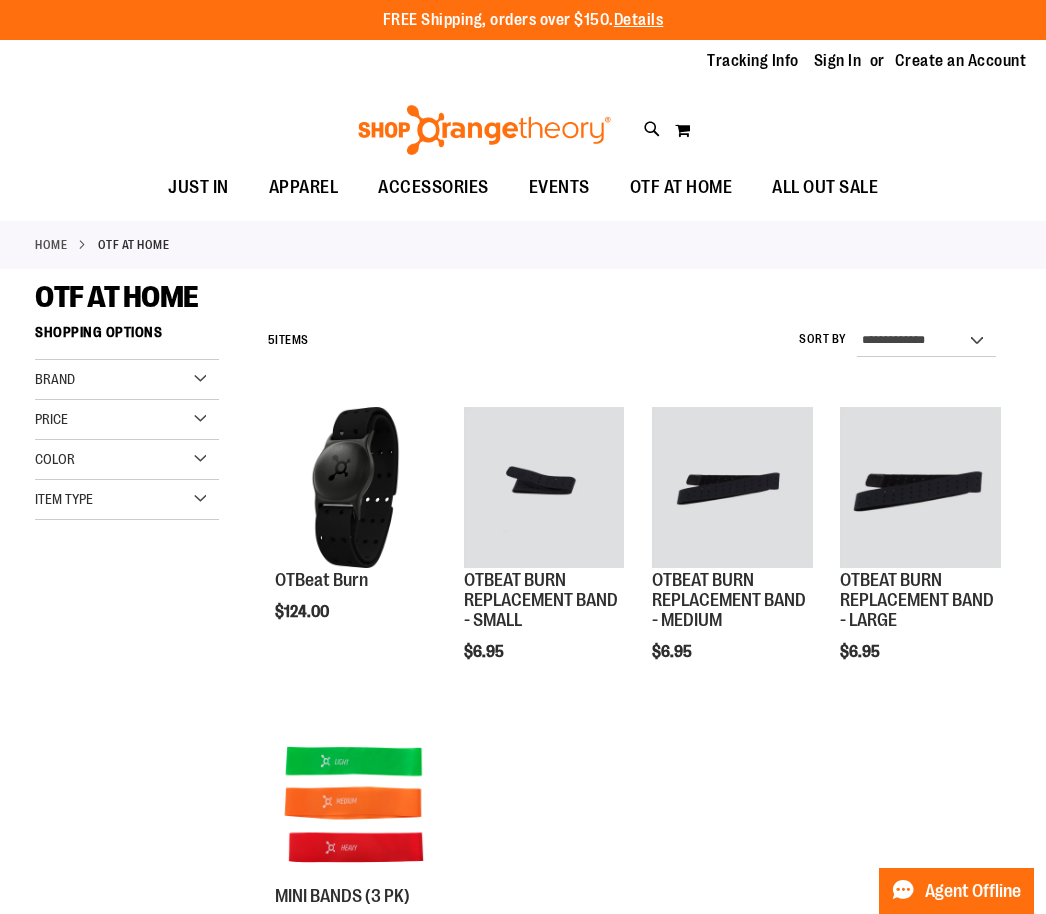 scroll, scrollTop: 0, scrollLeft: 0, axis: both 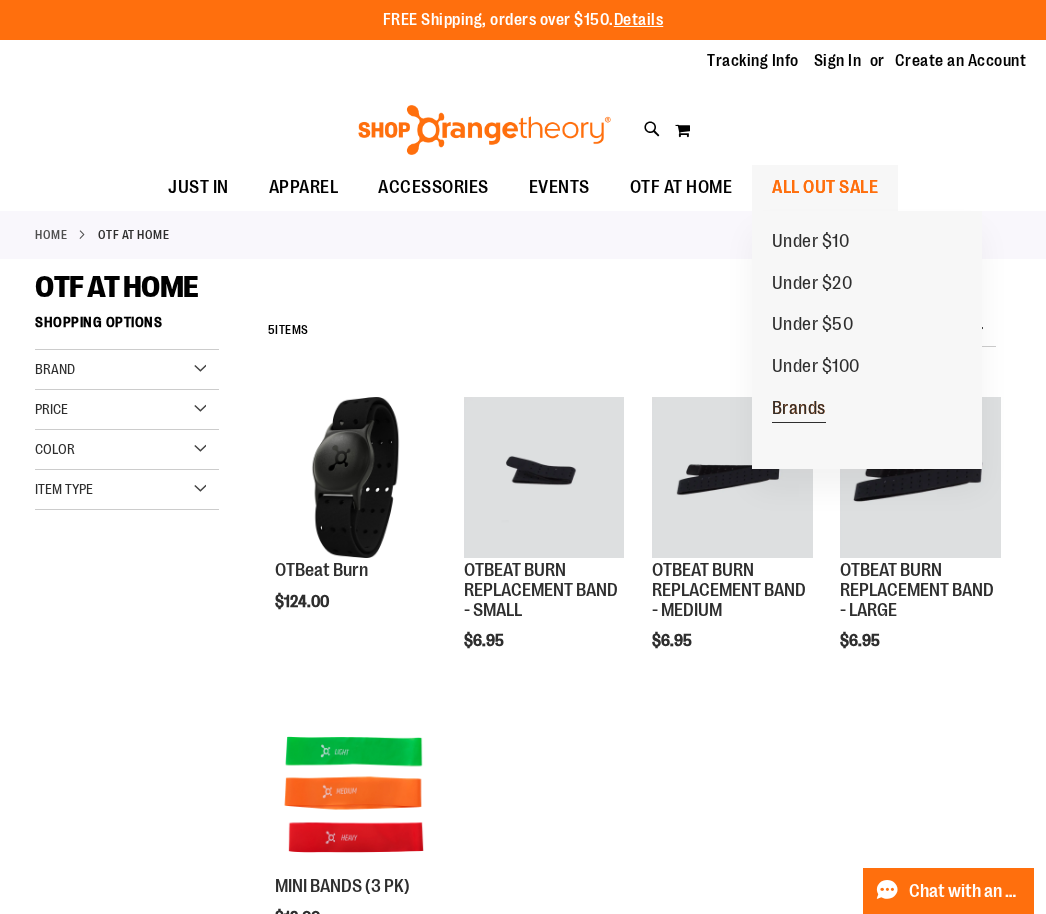click on "Brands" at bounding box center (799, 410) 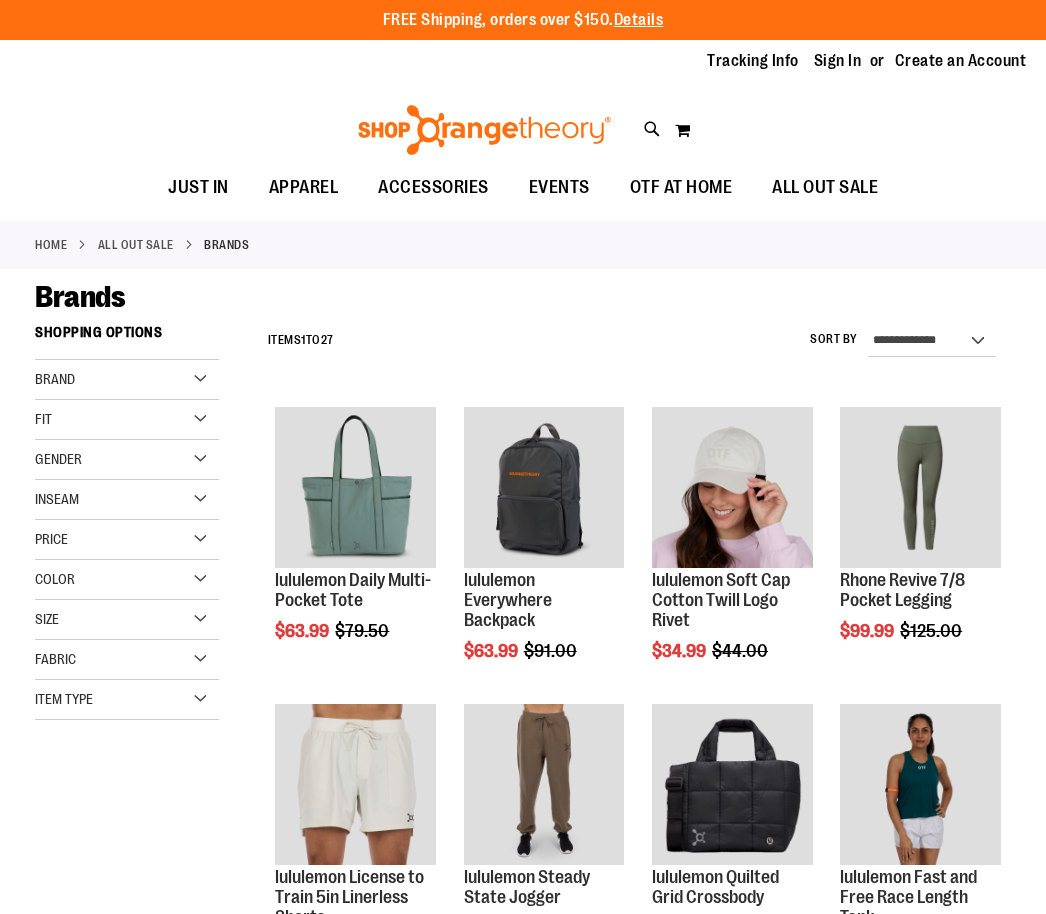 scroll, scrollTop: 0, scrollLeft: 0, axis: both 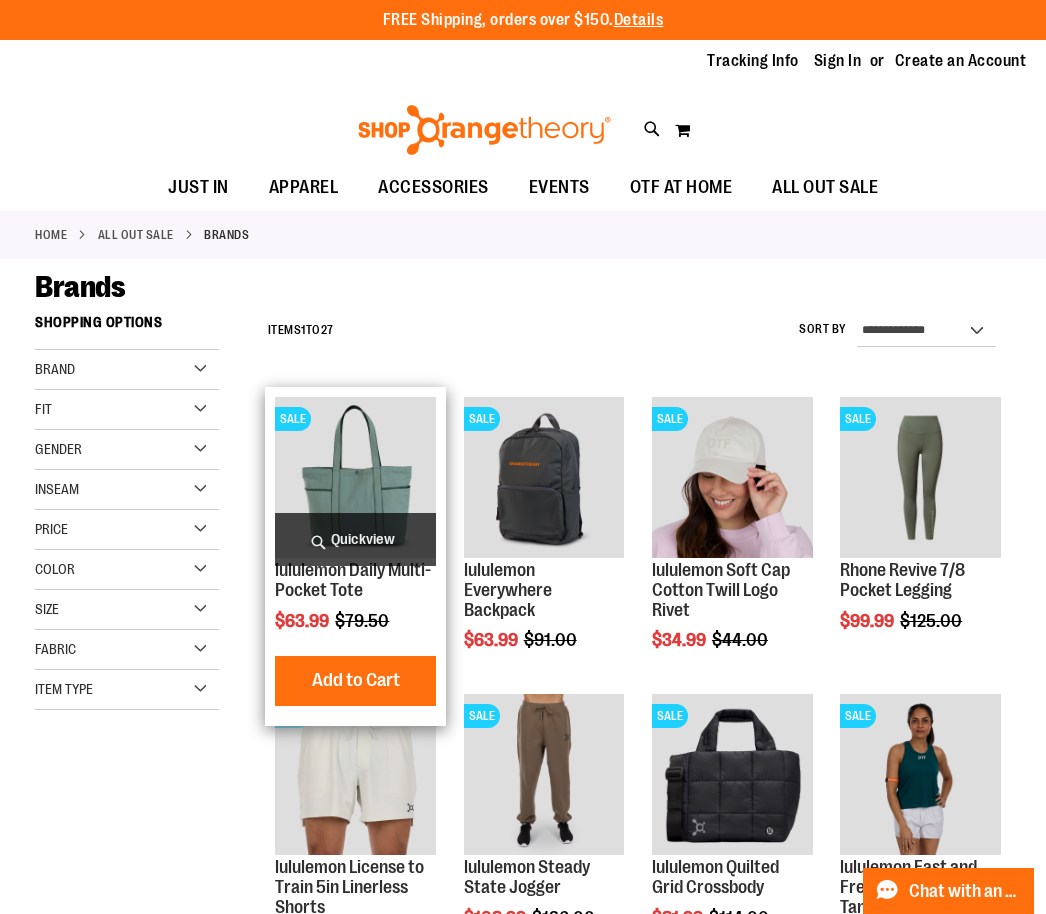 click at bounding box center [355, 477] 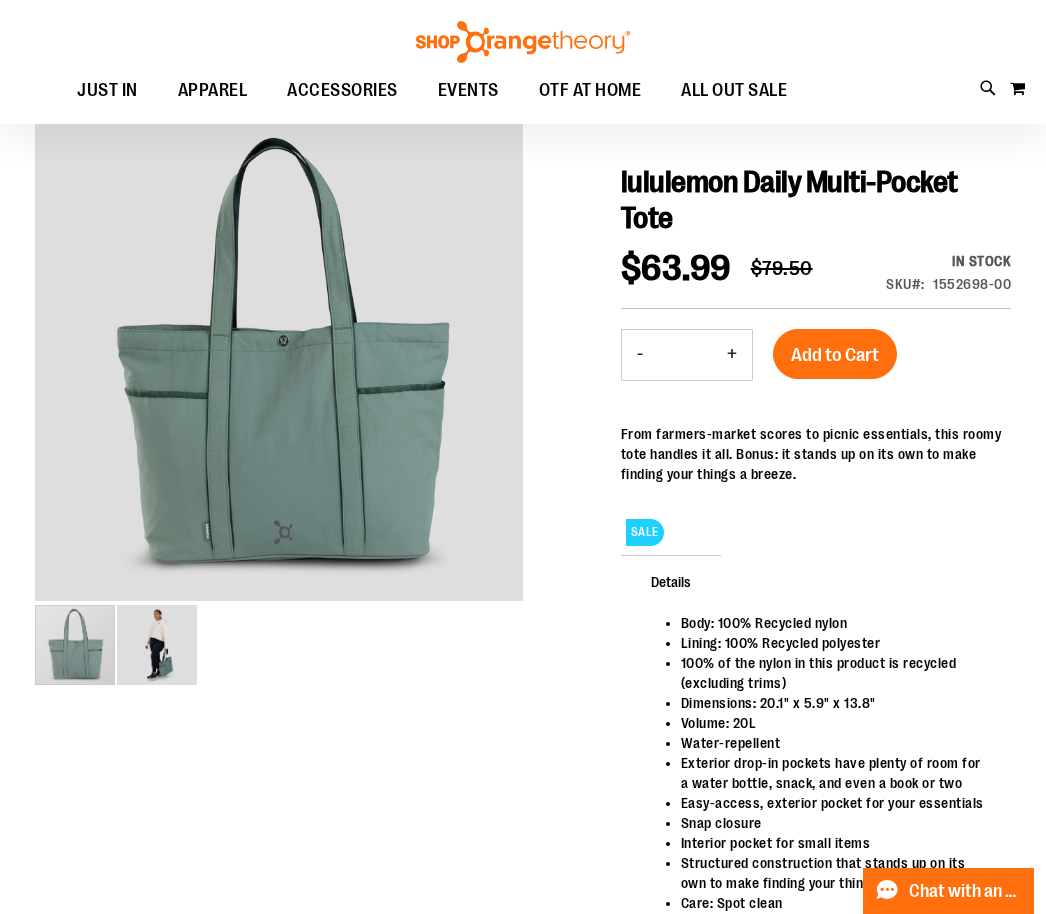 scroll, scrollTop: 163, scrollLeft: 0, axis: vertical 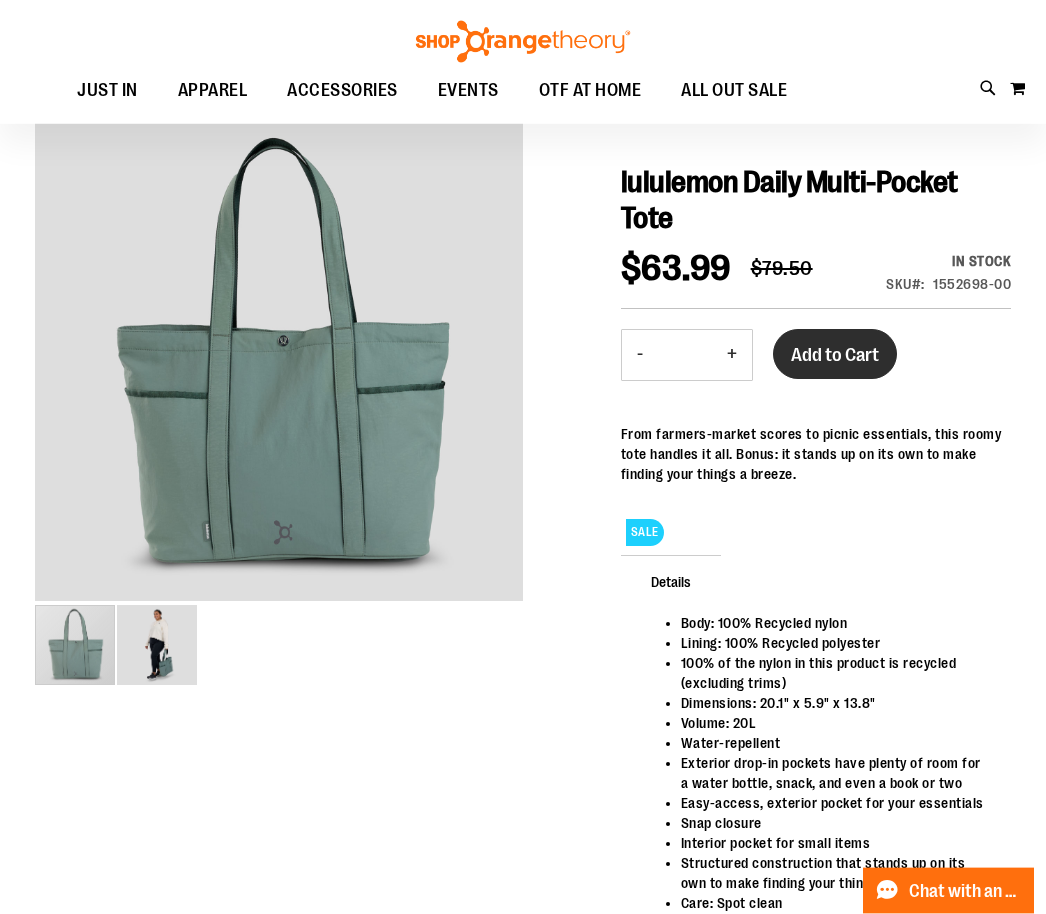 click on "Add to Cart" at bounding box center [835, 356] 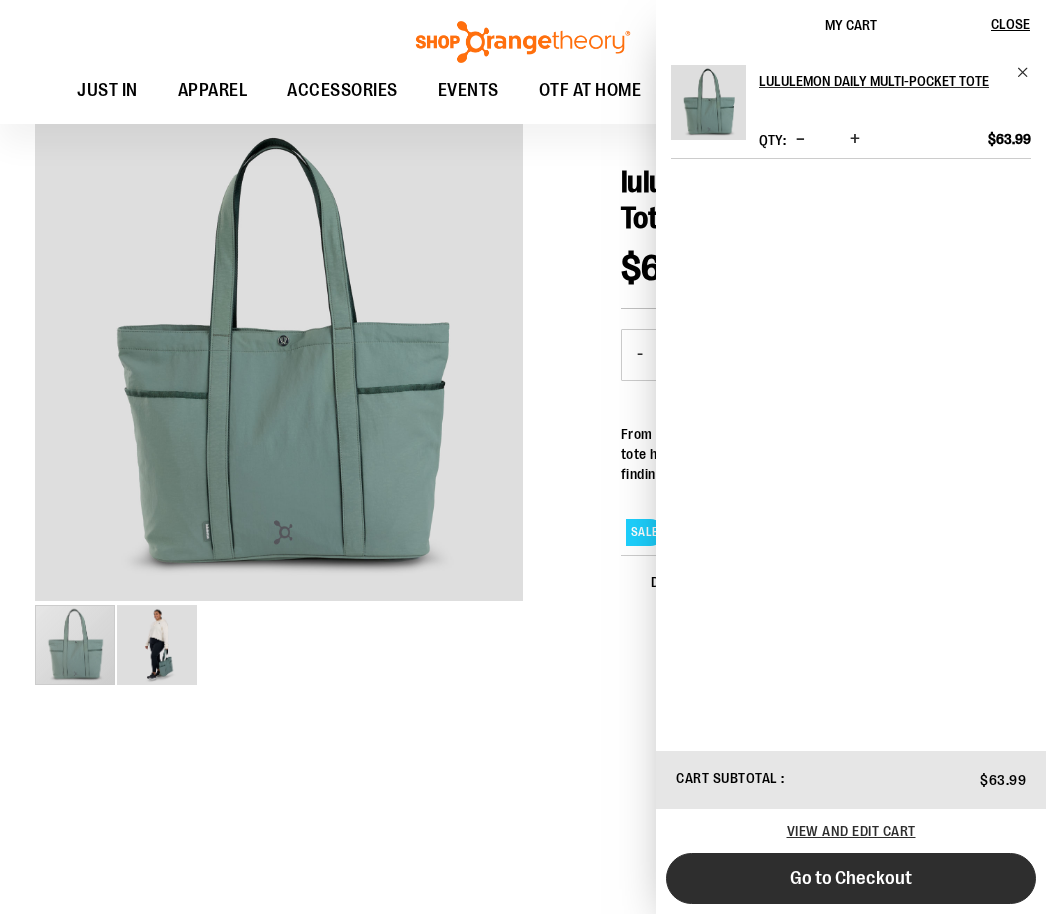 click on "Go to Checkout" at bounding box center (851, 878) 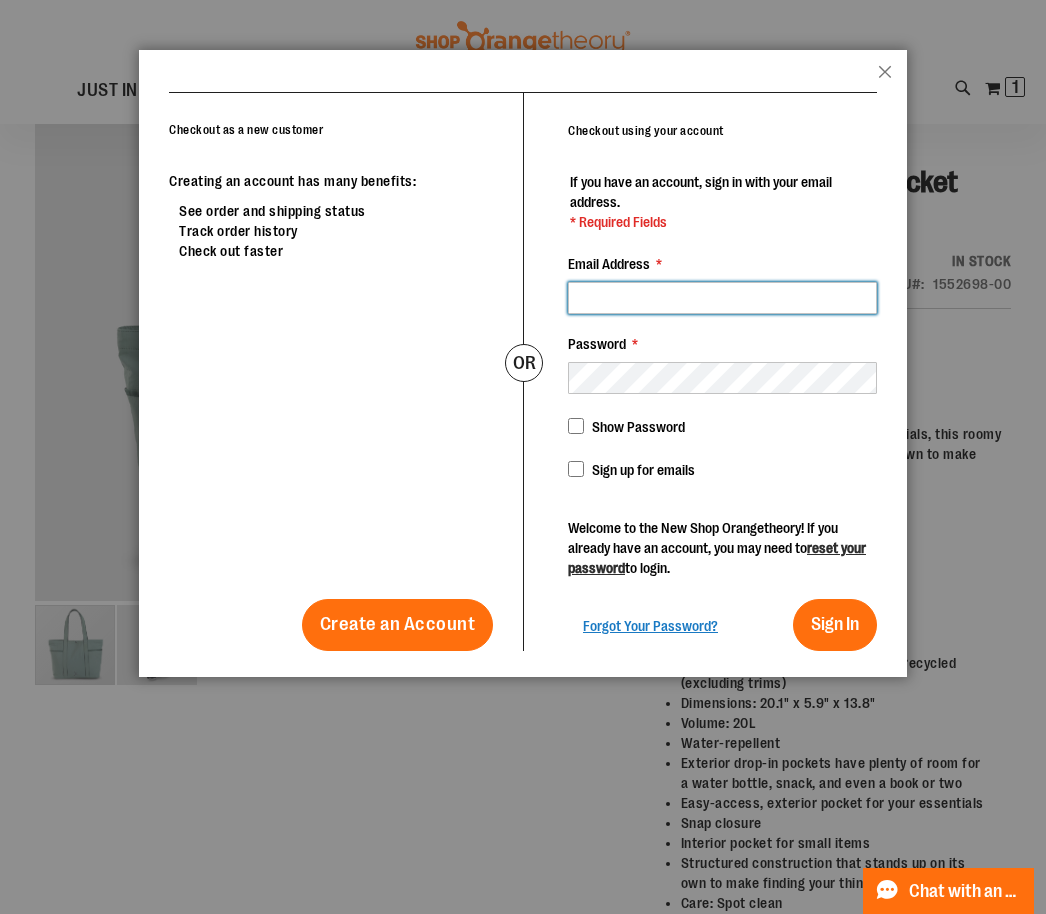 scroll, scrollTop: 163, scrollLeft: 0, axis: vertical 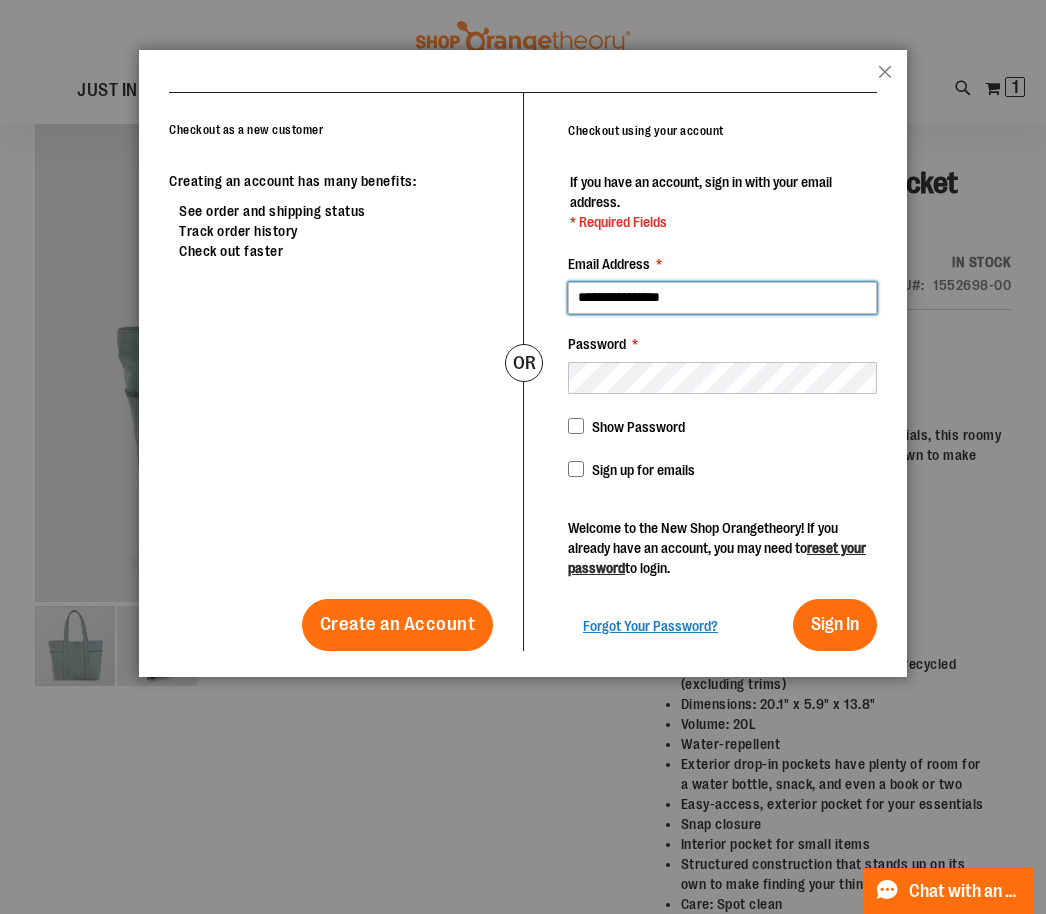 type on "**********" 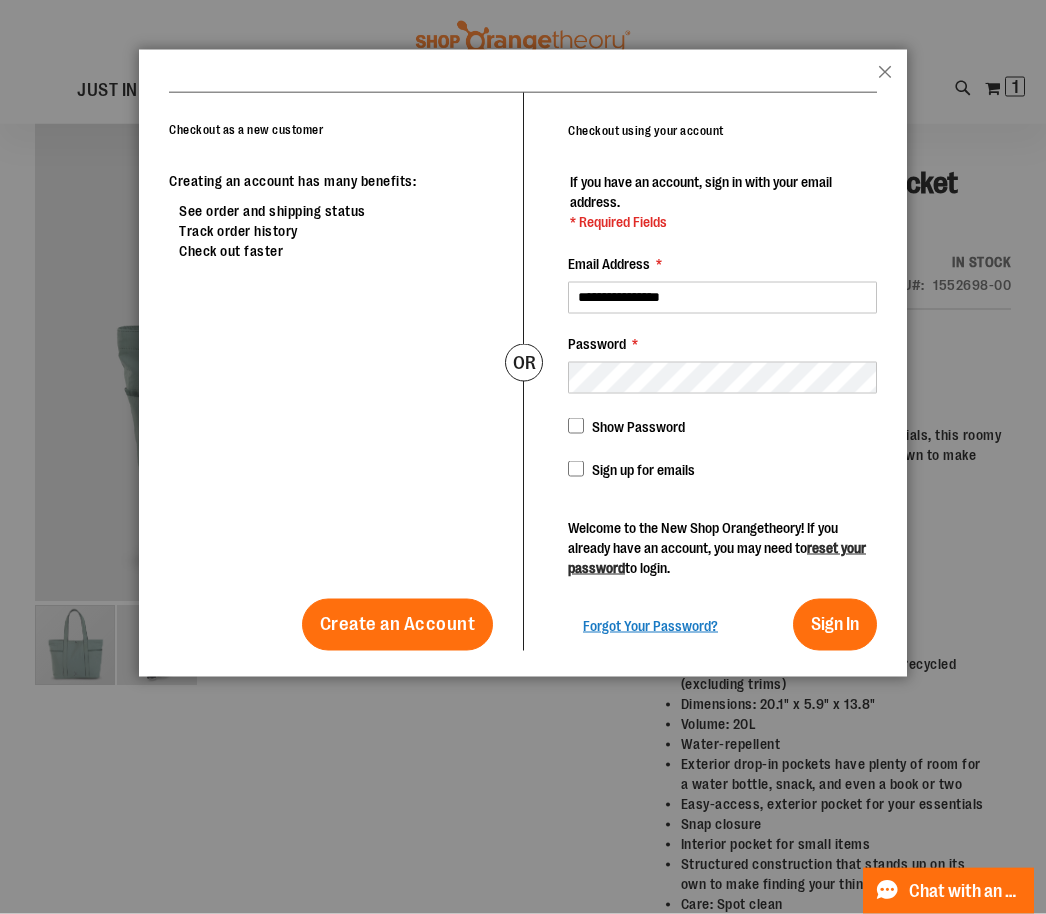 scroll, scrollTop: 164, scrollLeft: 0, axis: vertical 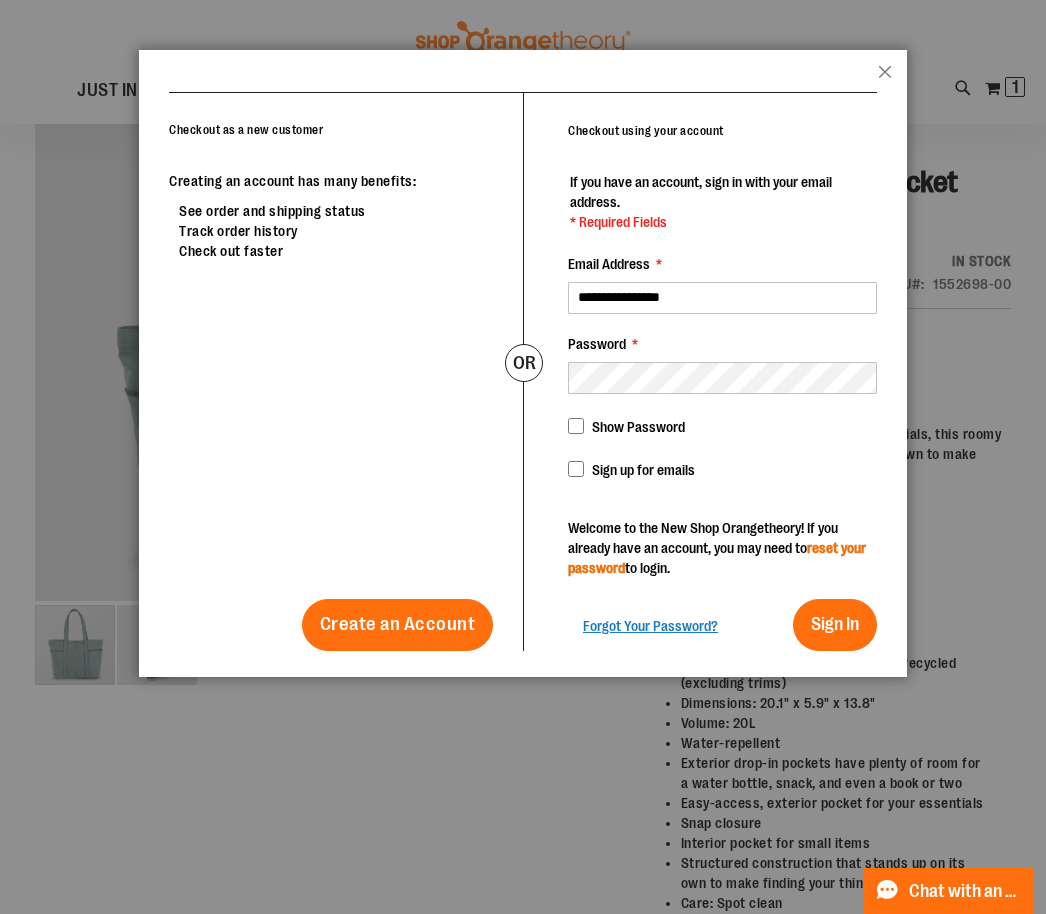 click on "reset your password" at bounding box center [717, 558] 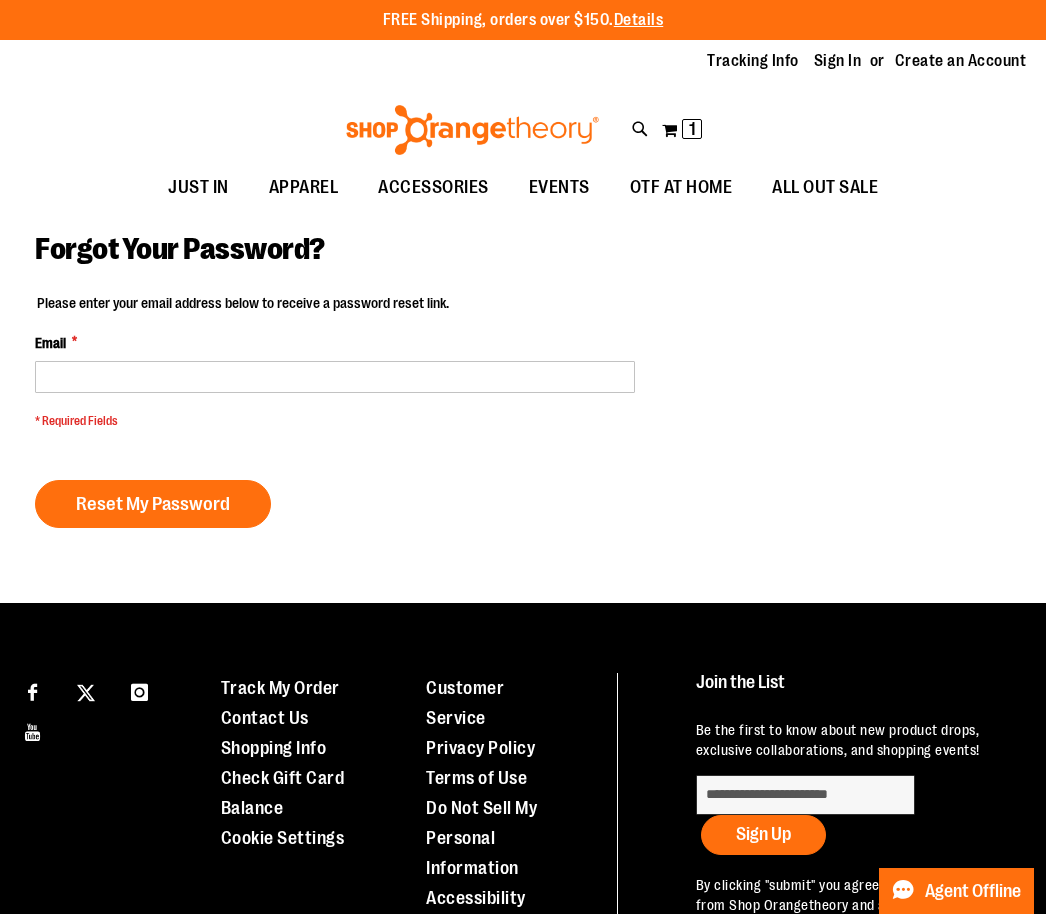scroll, scrollTop: 0, scrollLeft: 0, axis: both 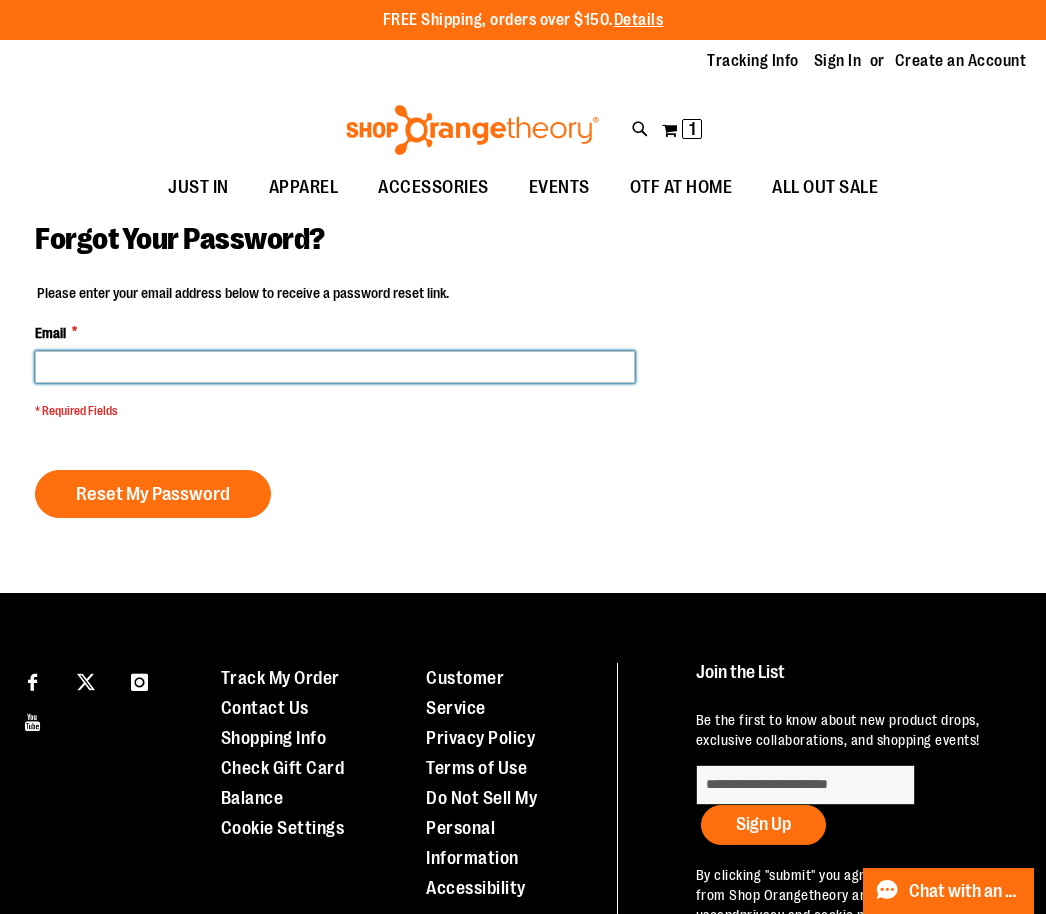 click on "Email *" at bounding box center (335, 367) 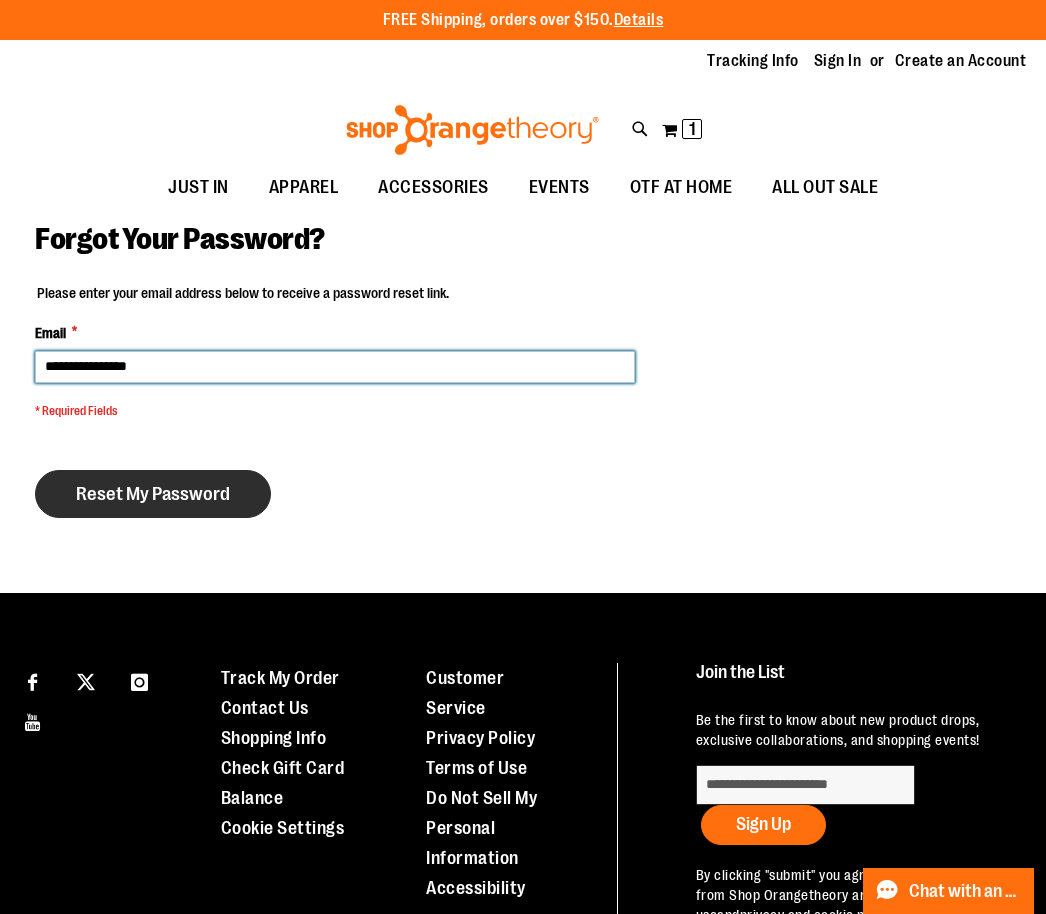 type on "**********" 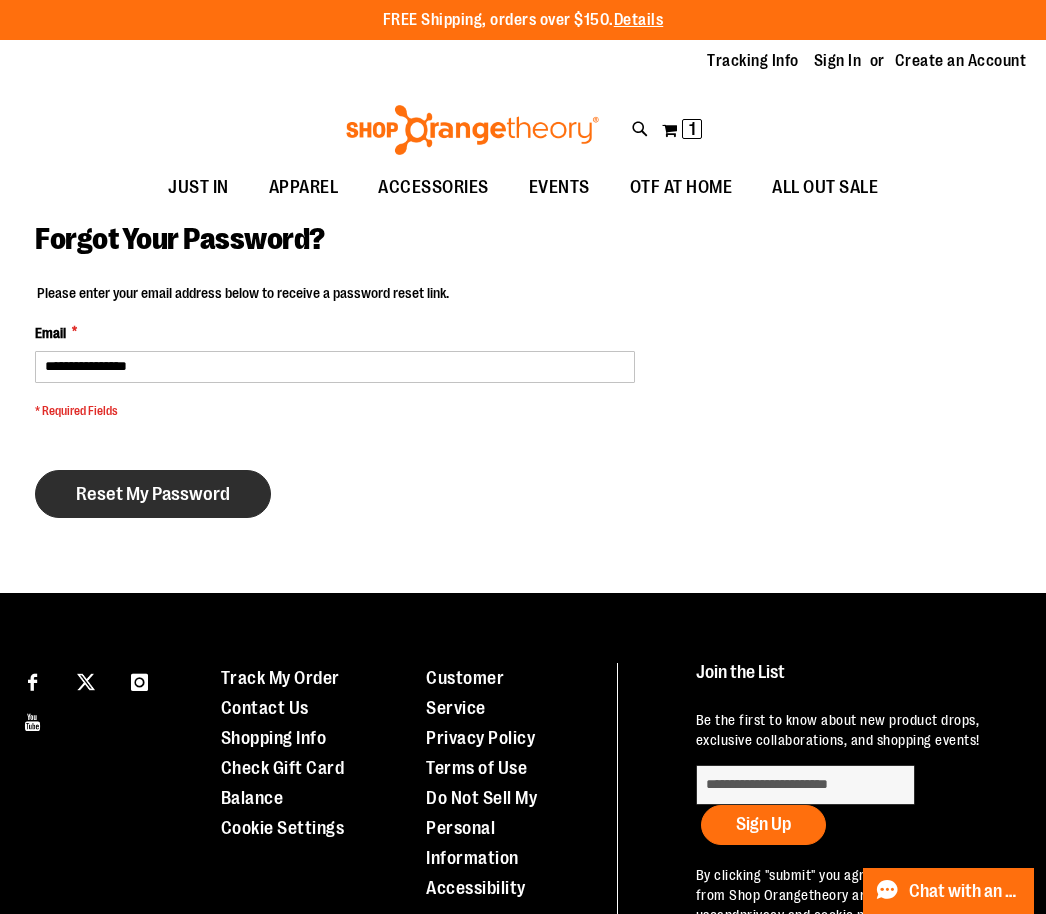 click on "Reset My Password" at bounding box center [153, 494] 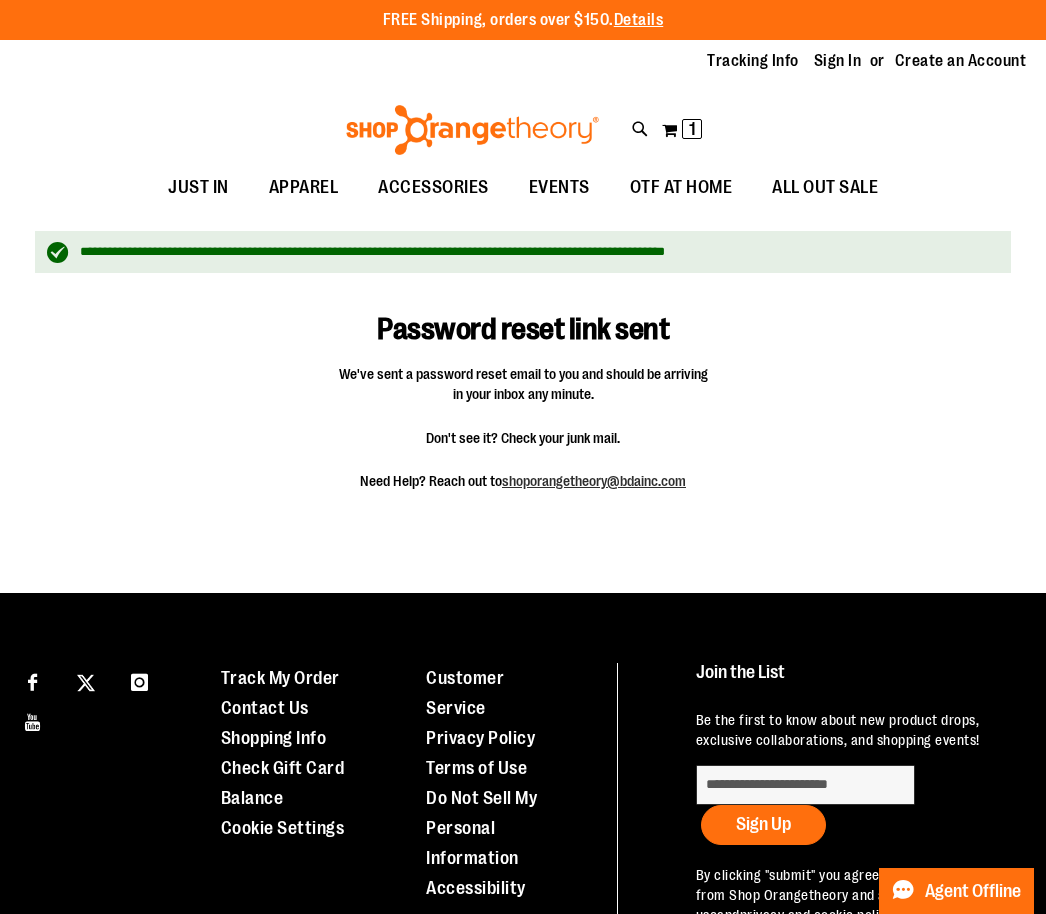 scroll, scrollTop: 0, scrollLeft: 0, axis: both 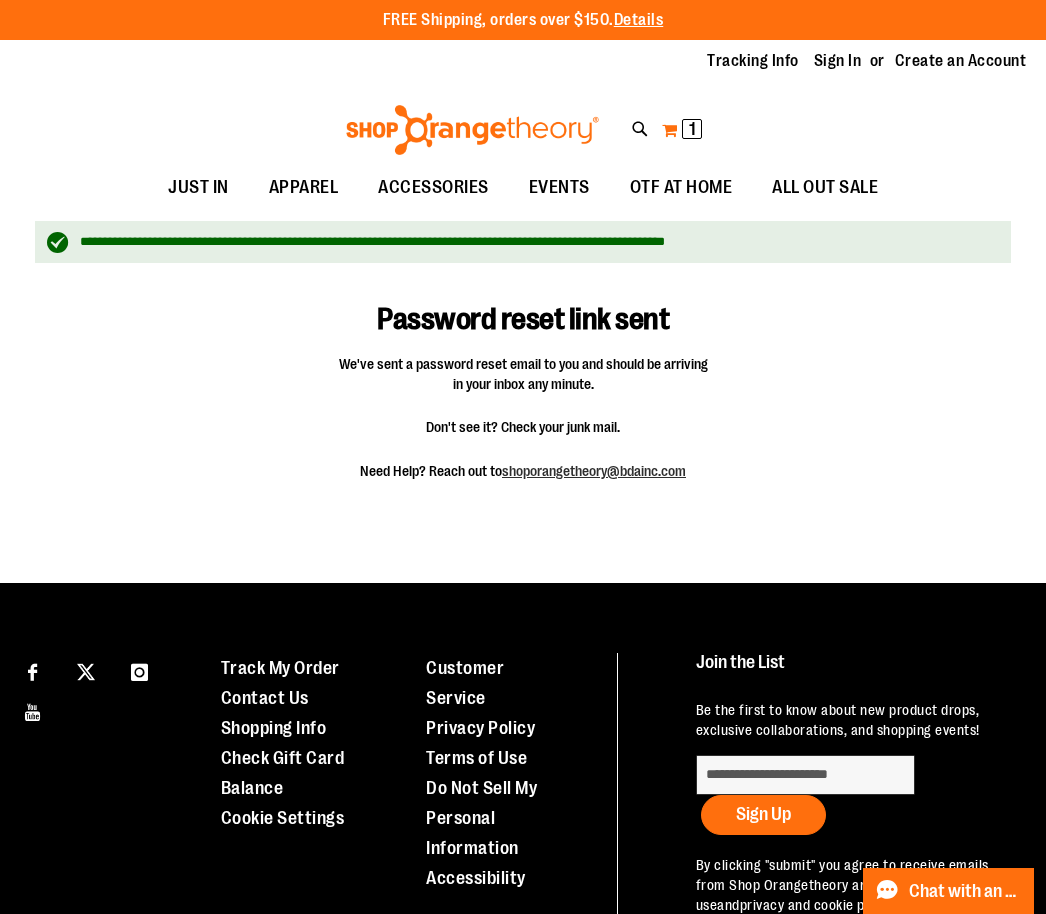 click on "My Cart
1
1
items" at bounding box center (682, 130) 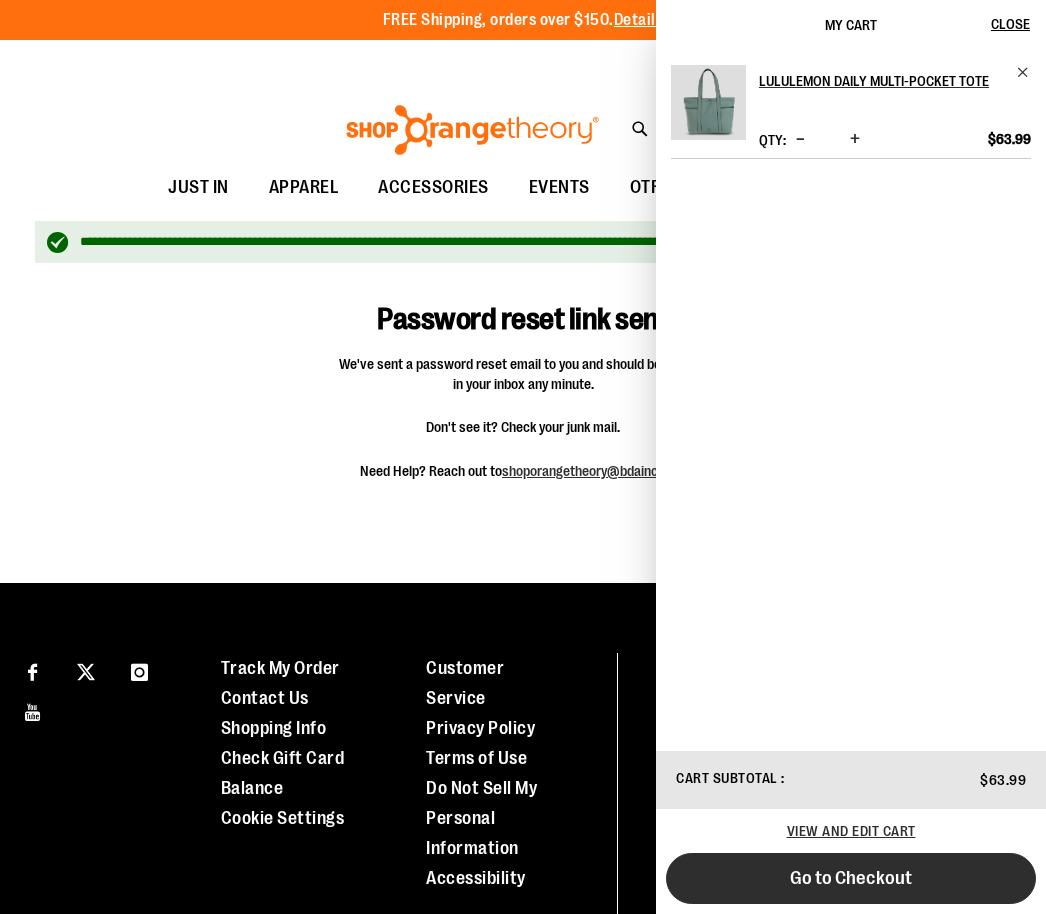 click on "Go to Checkout" at bounding box center (851, 878) 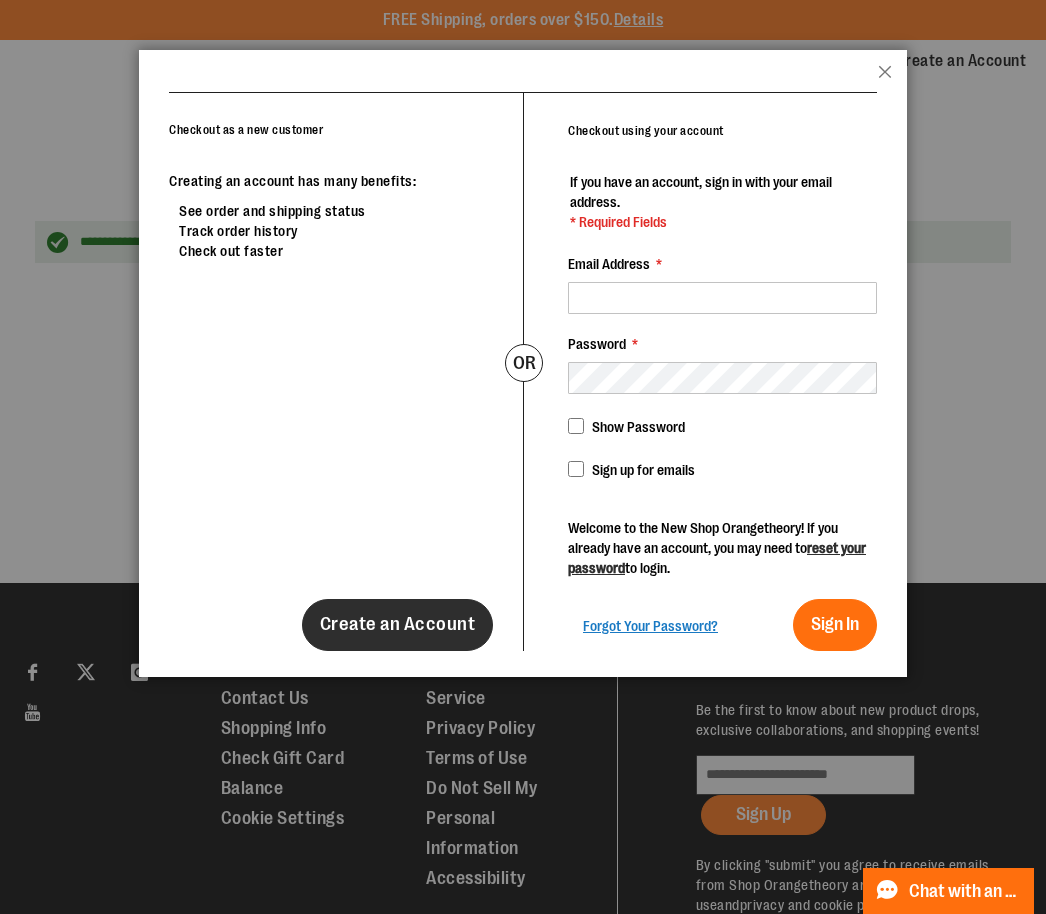 click on "Create an Account" at bounding box center (398, 624) 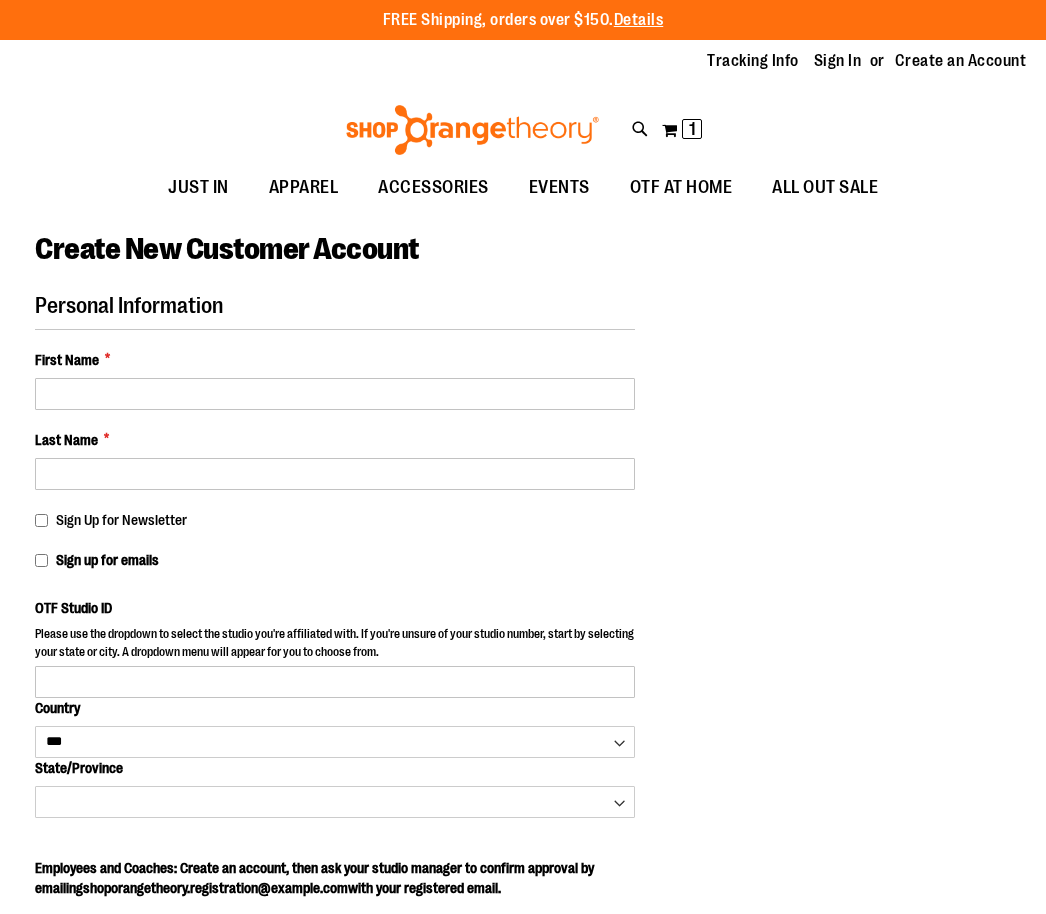 select on "***" 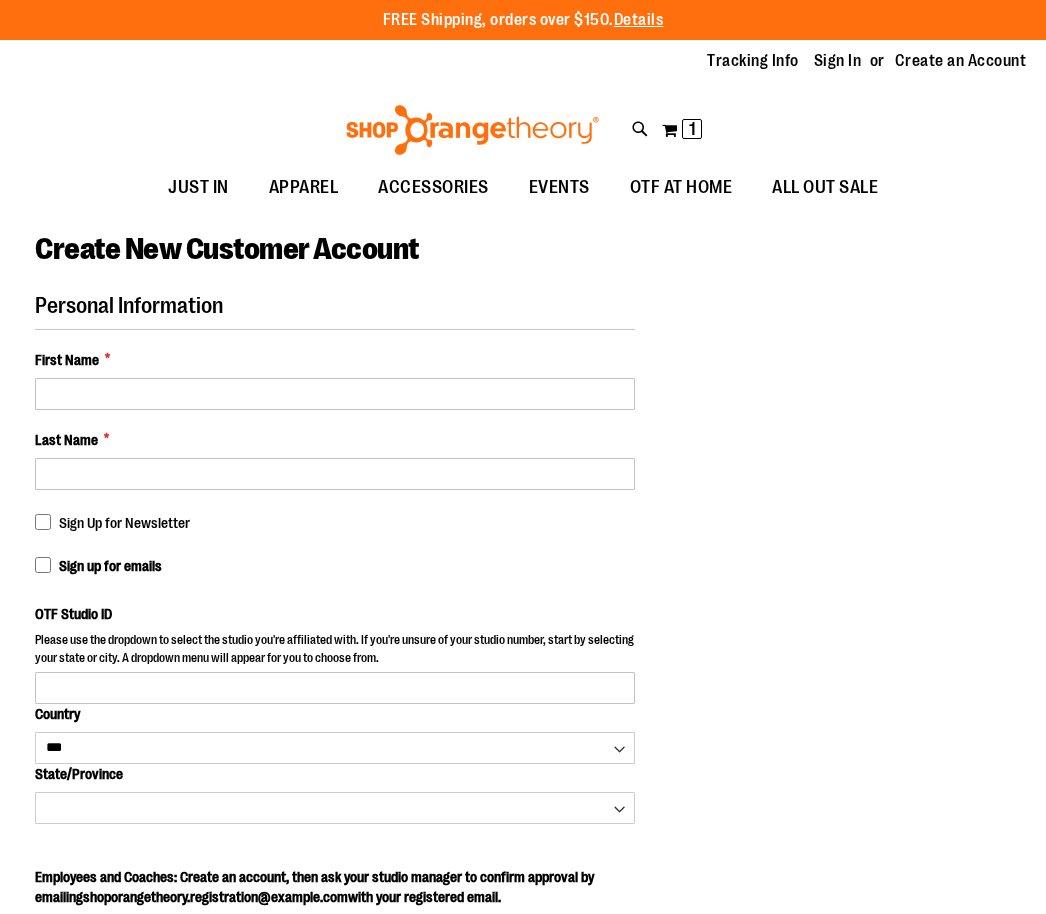 scroll, scrollTop: 0, scrollLeft: 0, axis: both 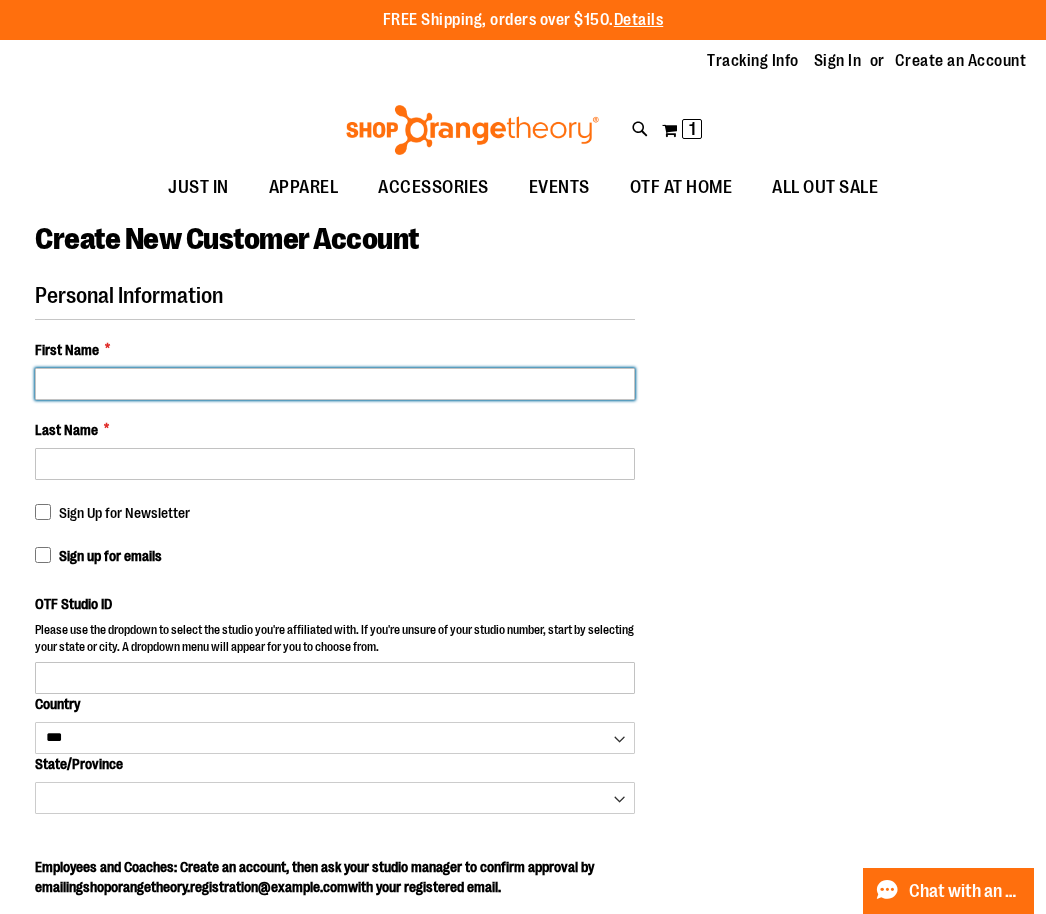click on "First Name *" at bounding box center [335, 384] 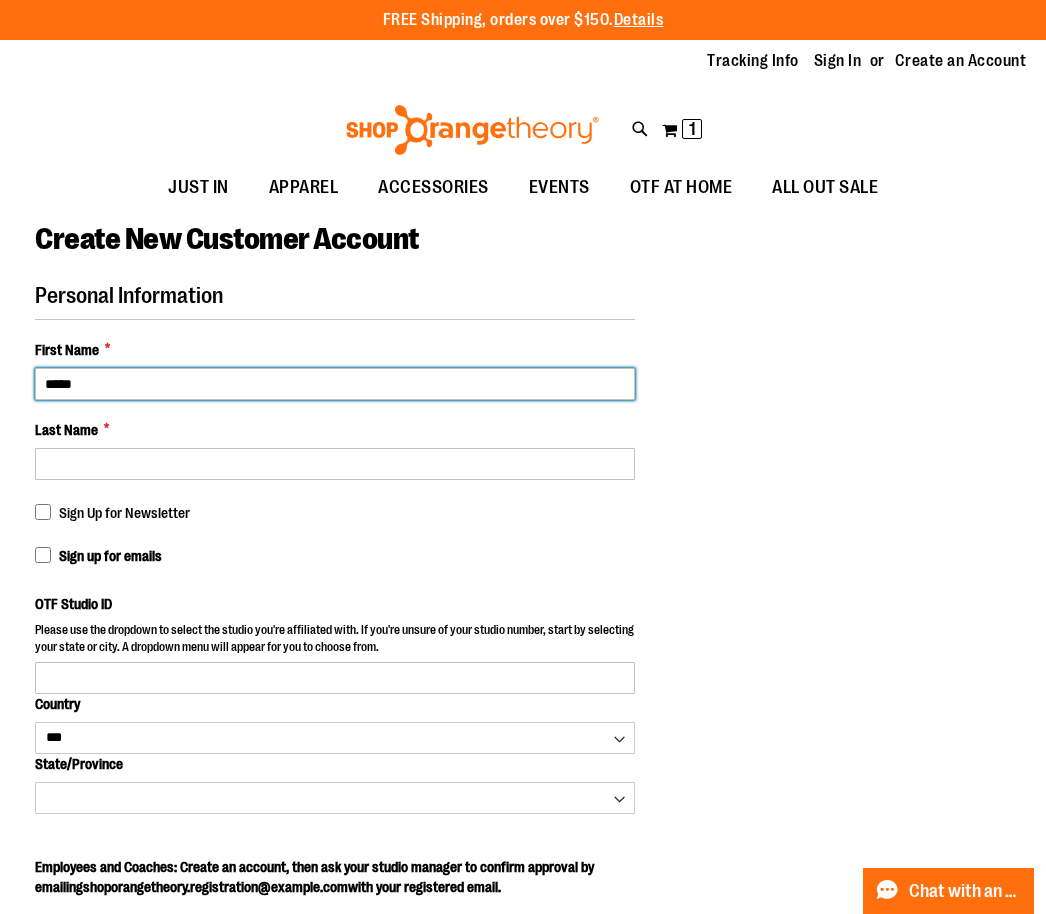 type on "*****" 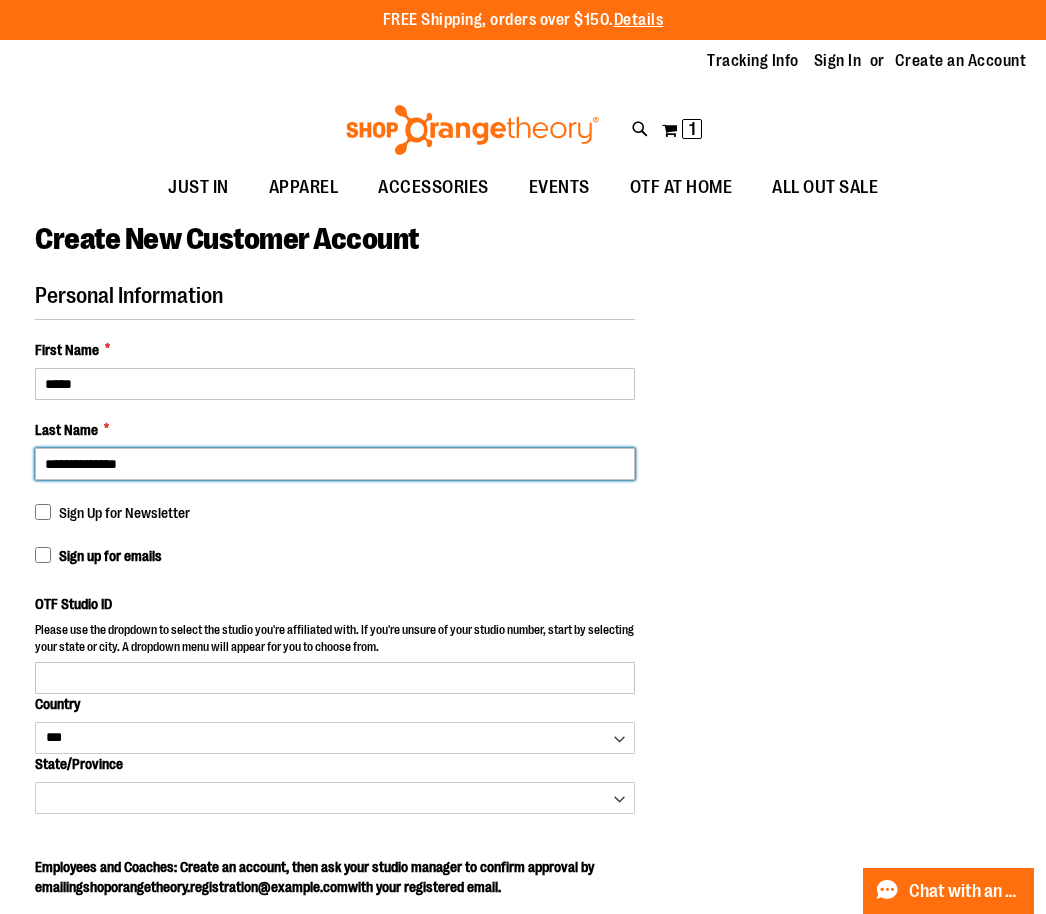 type on "**********" 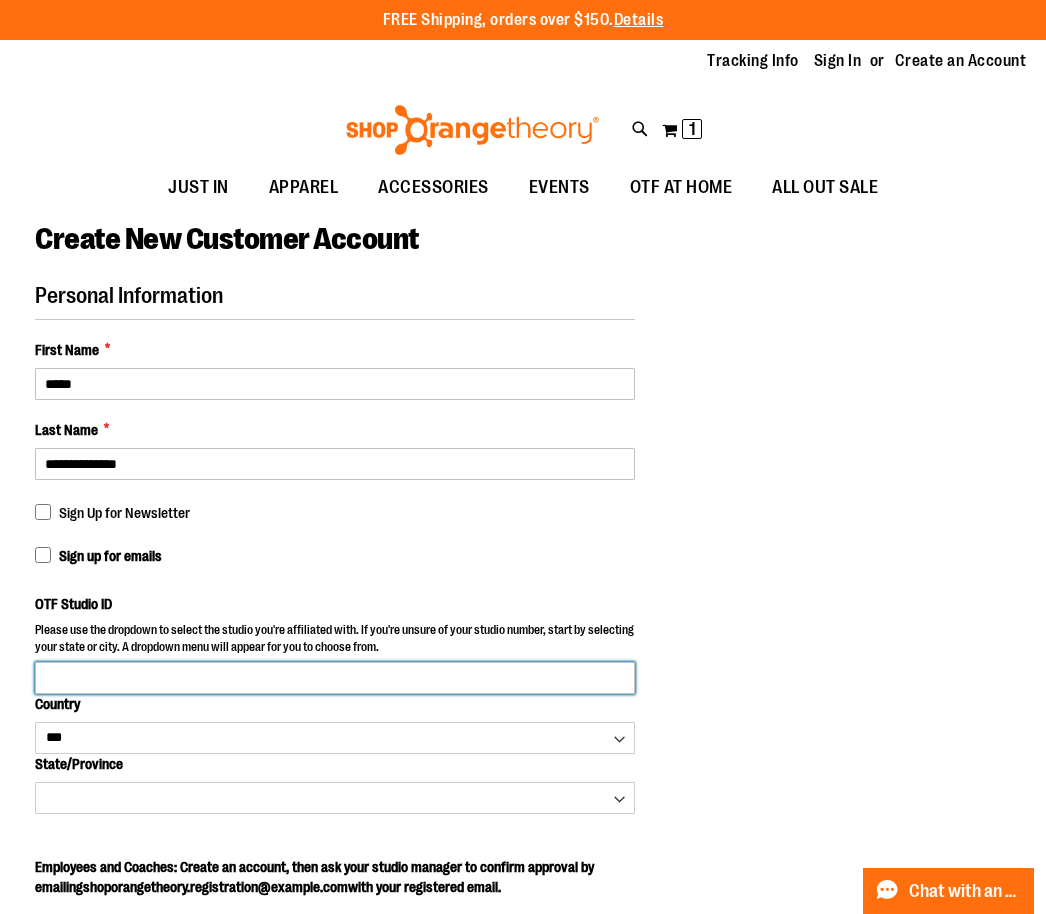 click on "OTF Studio ID" at bounding box center [335, 678] 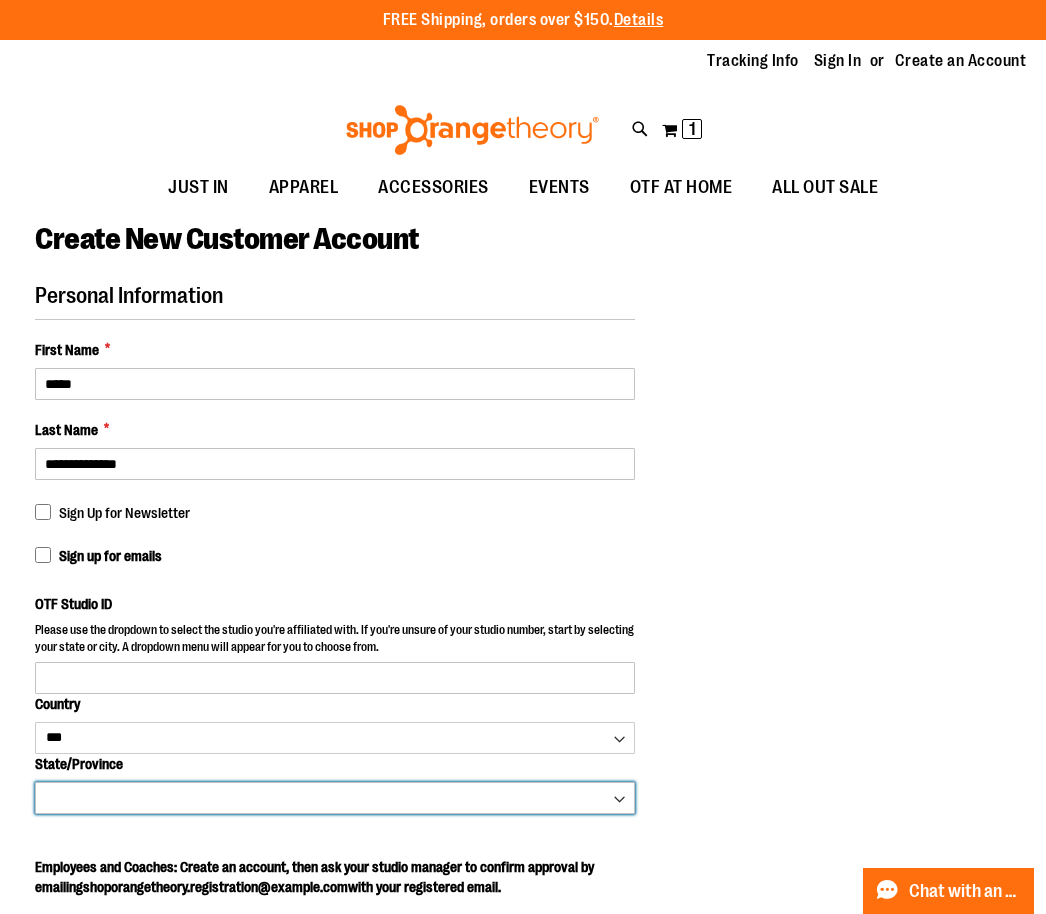 click on "**********" at bounding box center [335, 798] 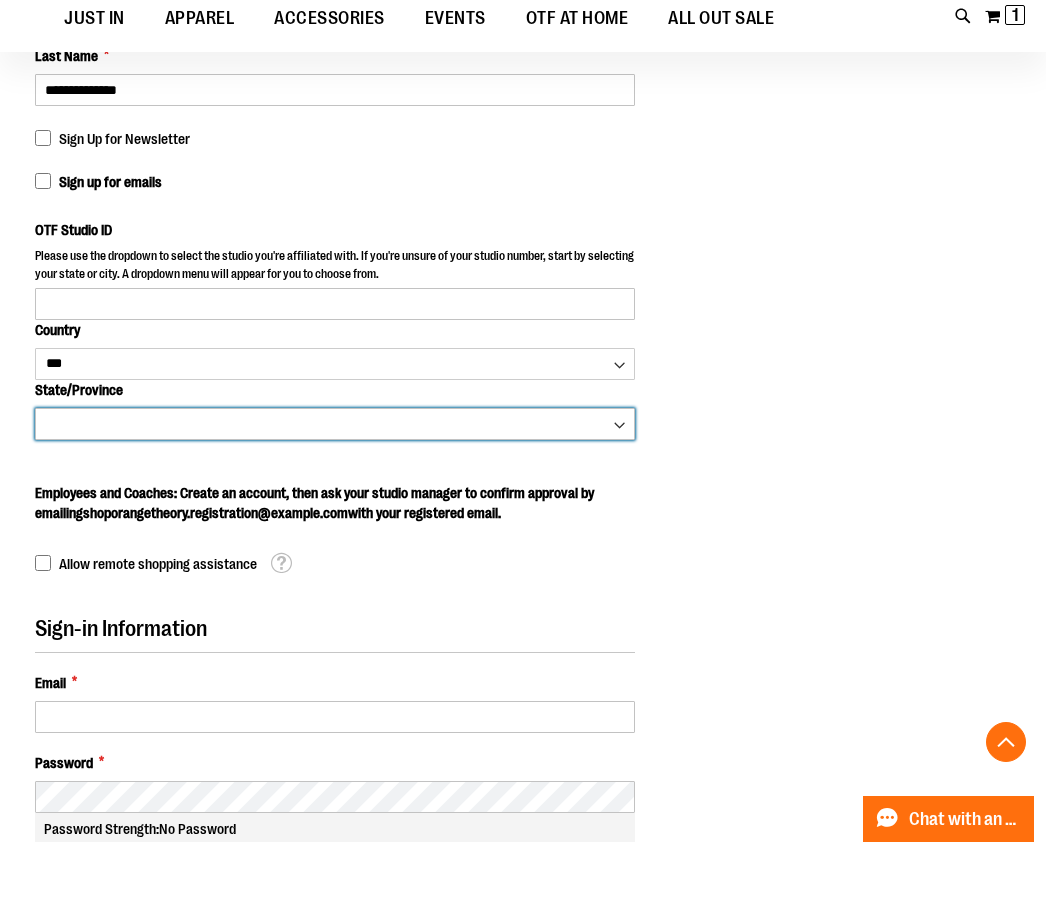 scroll, scrollTop: 373, scrollLeft: 0, axis: vertical 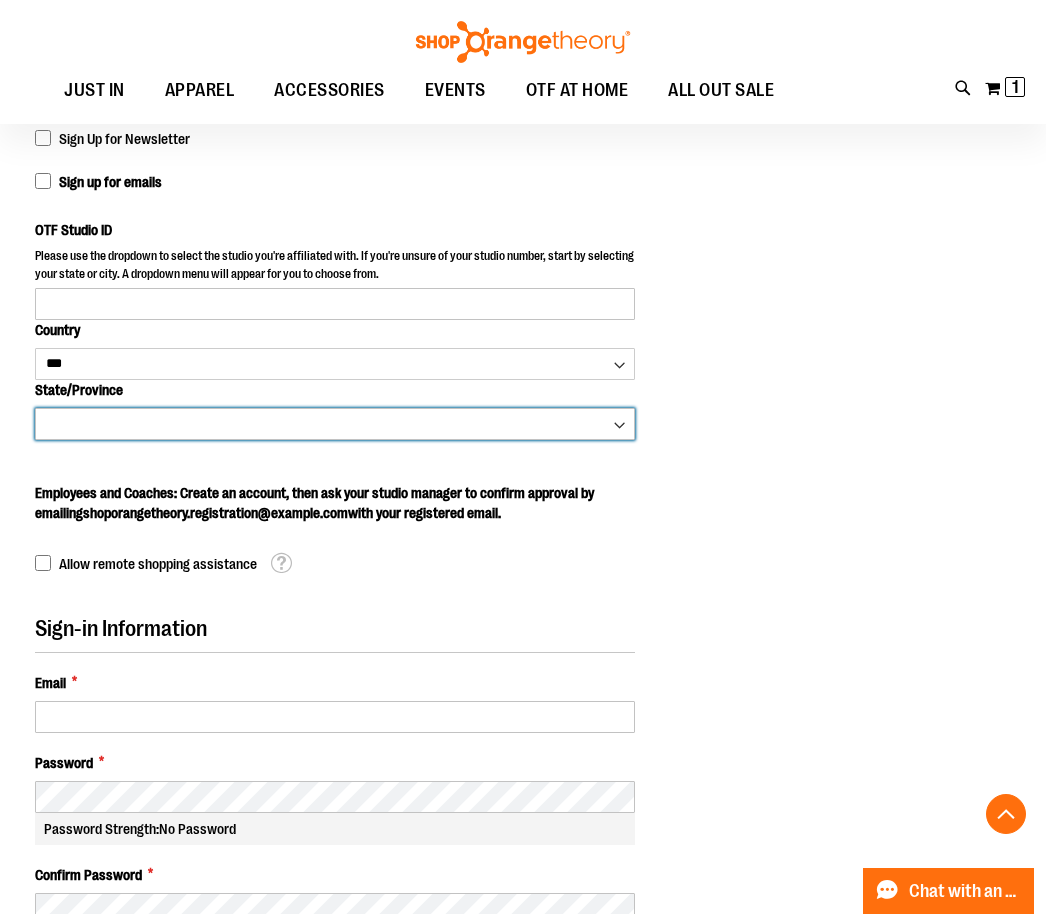 select on "*********" 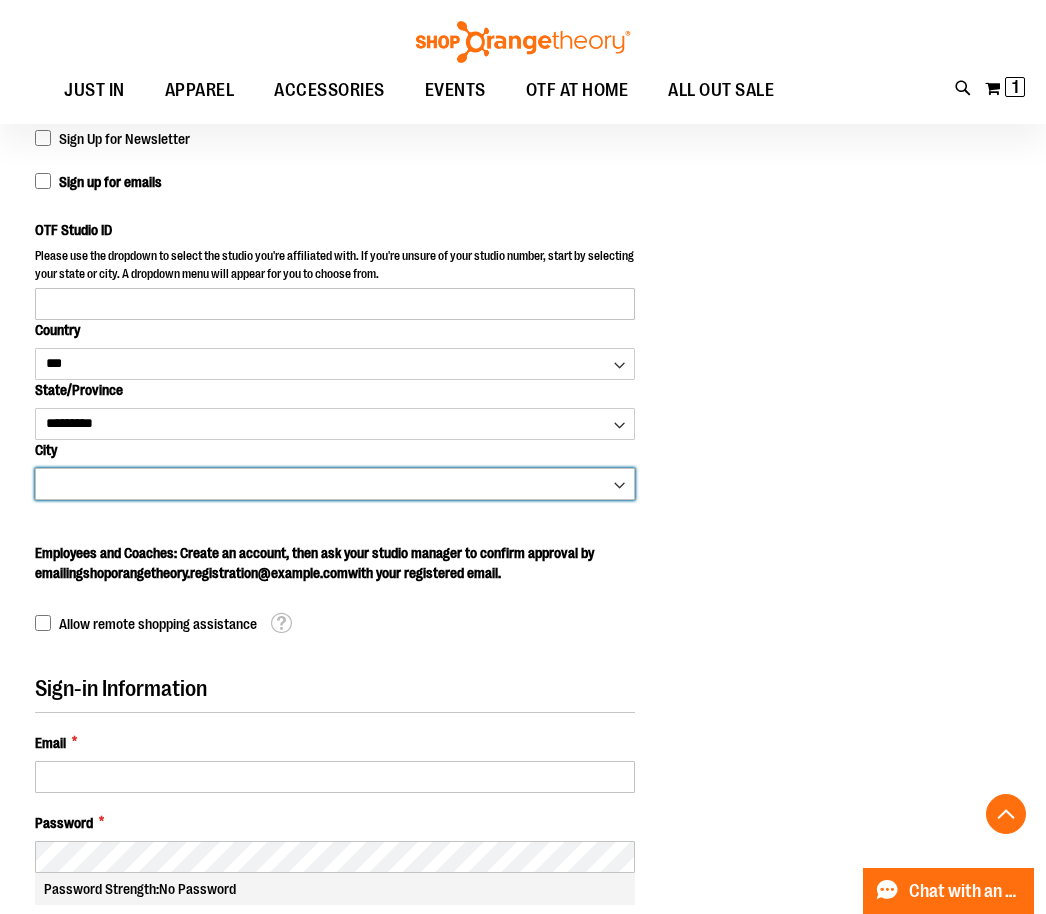 click on "**********" at bounding box center (335, 484) 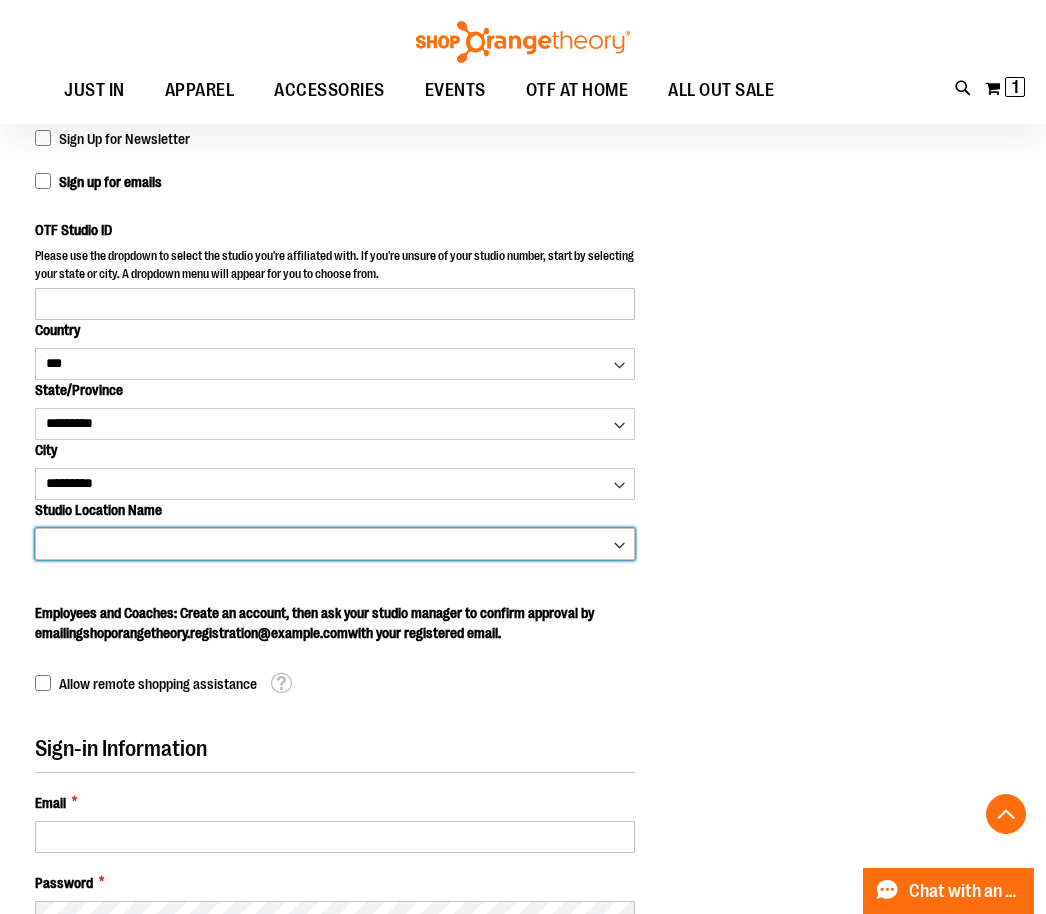 click on "**********" at bounding box center [335, 544] 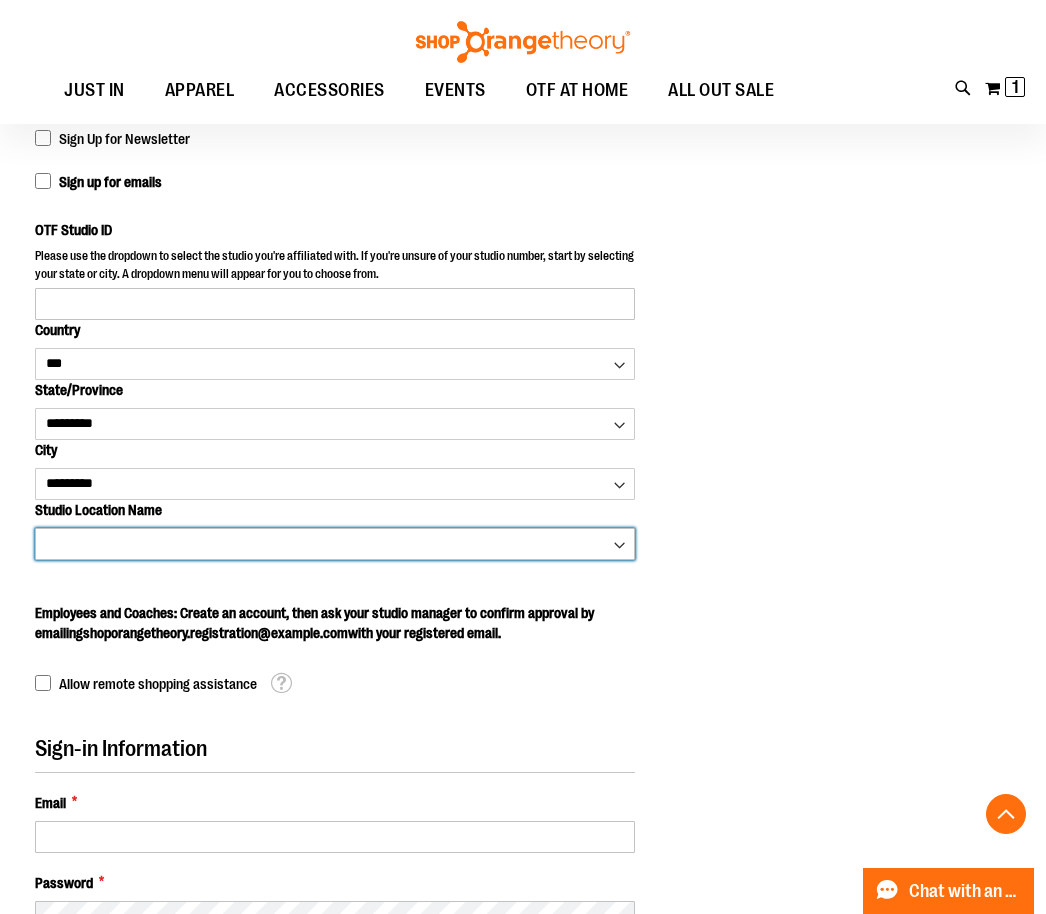 select on "****" 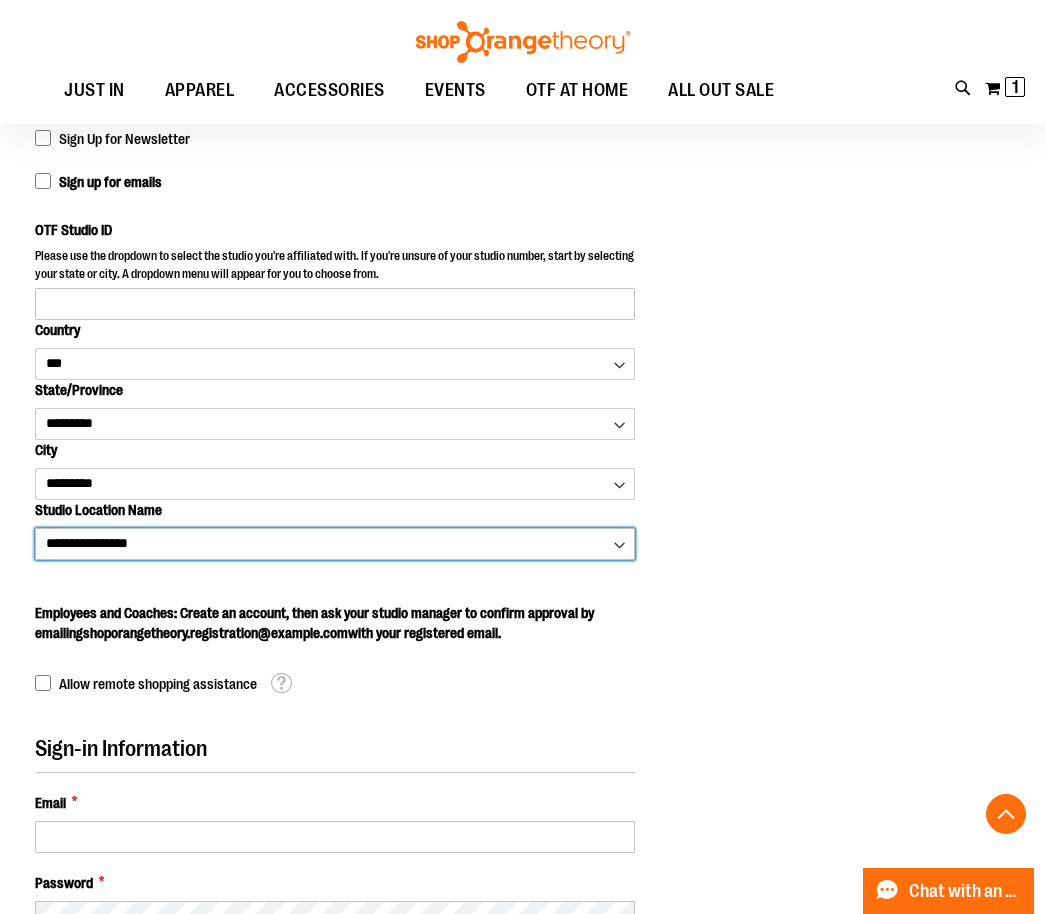 type on "****" 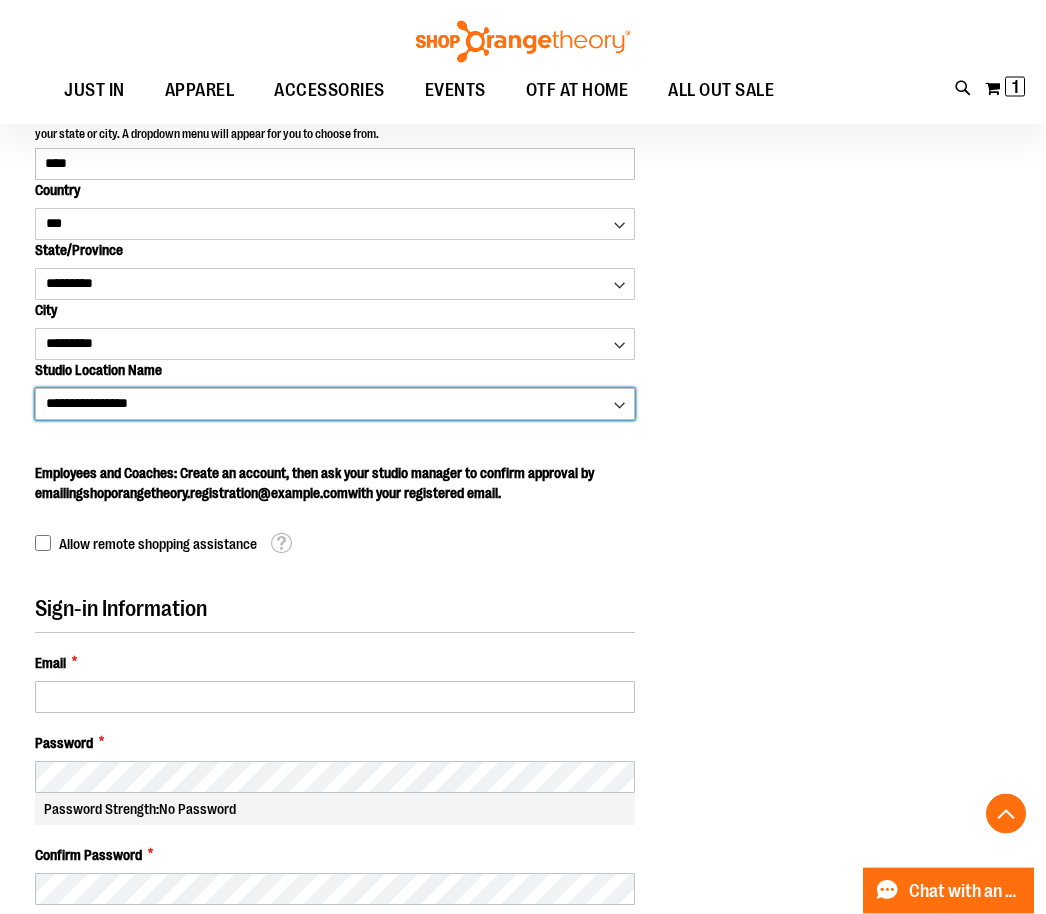 scroll, scrollTop: 530, scrollLeft: 0, axis: vertical 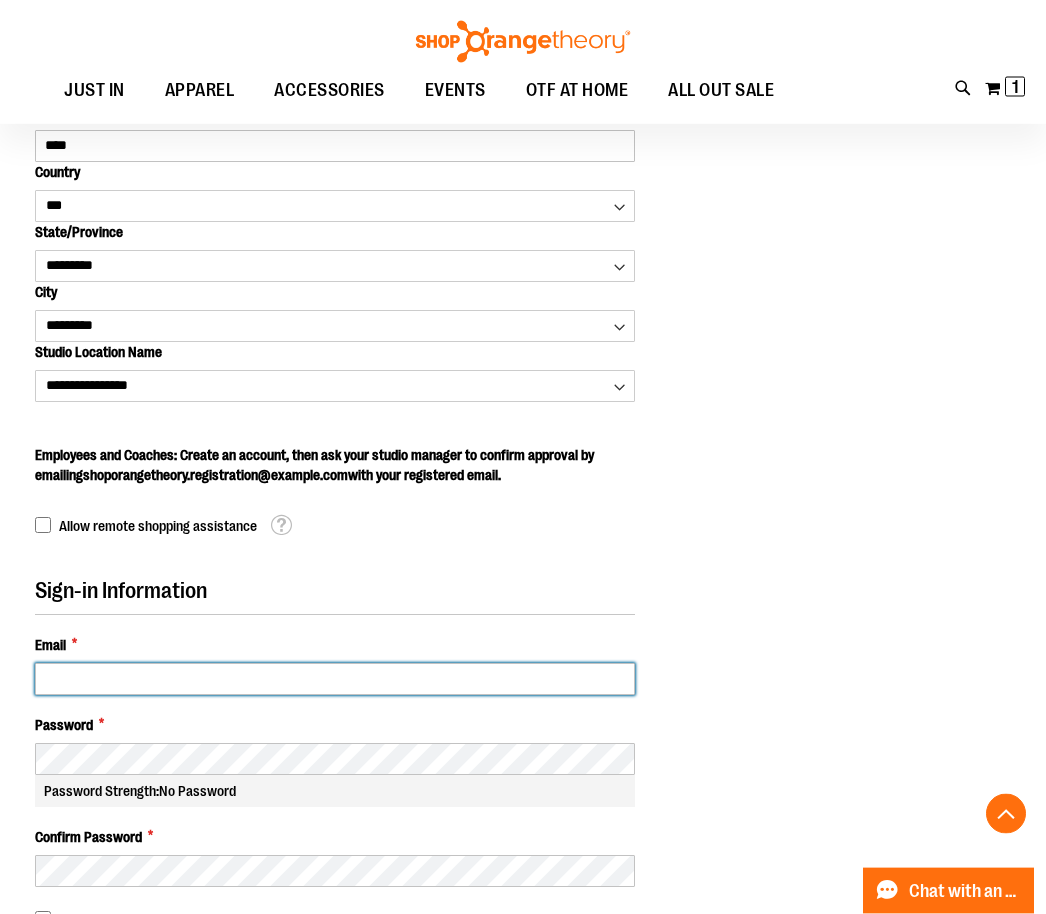 click on "Email
*" at bounding box center [335, 680] 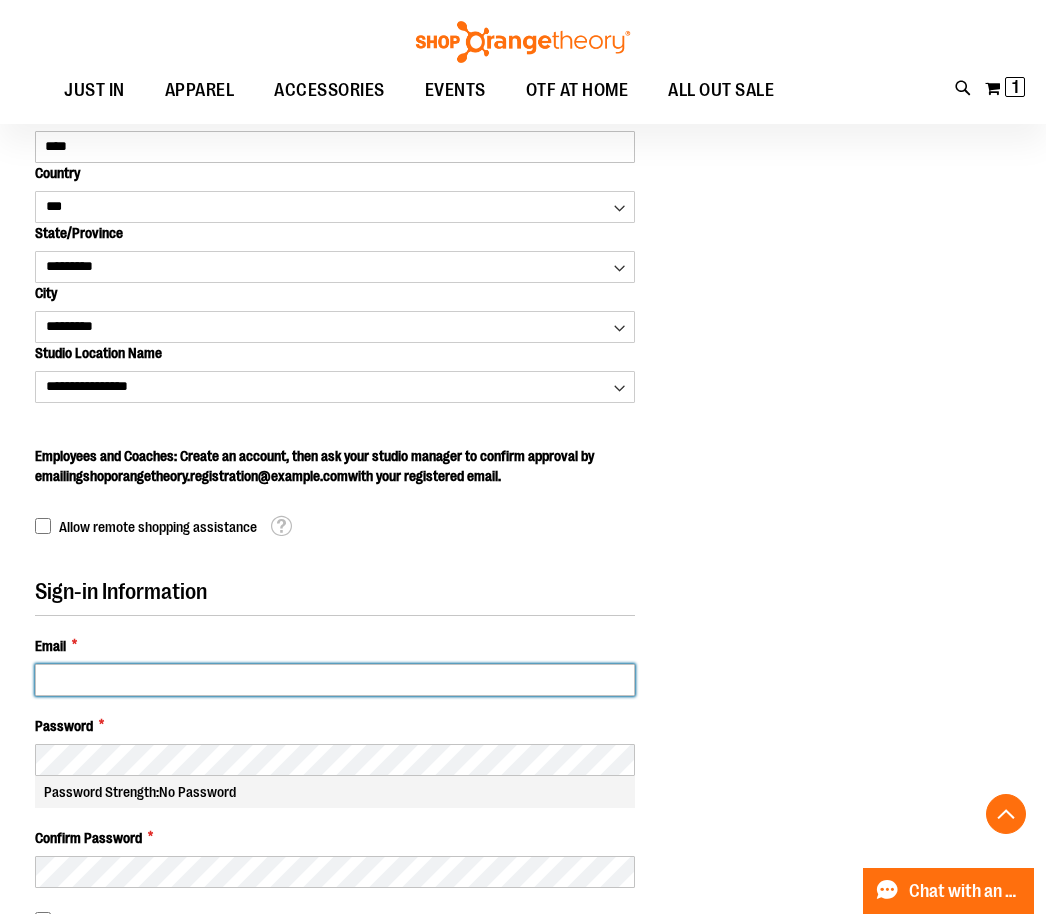 type on "**********" 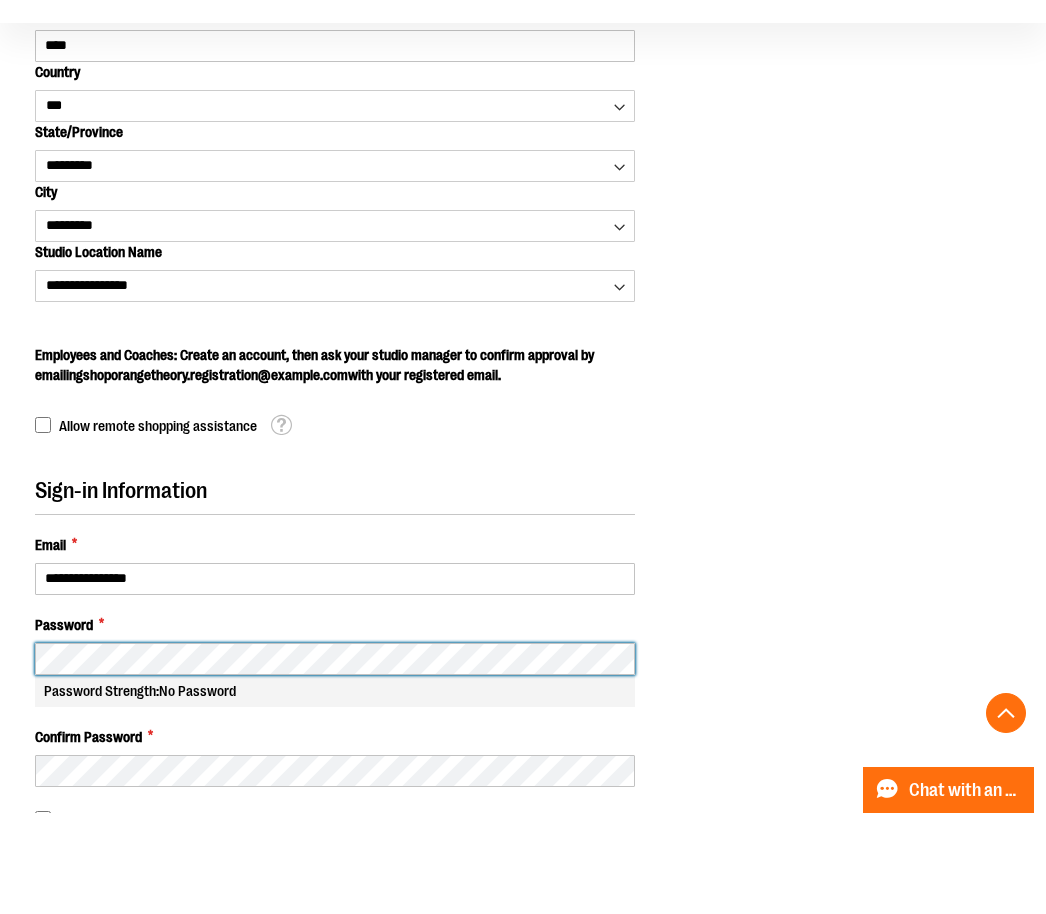 scroll, scrollTop: 632, scrollLeft: 0, axis: vertical 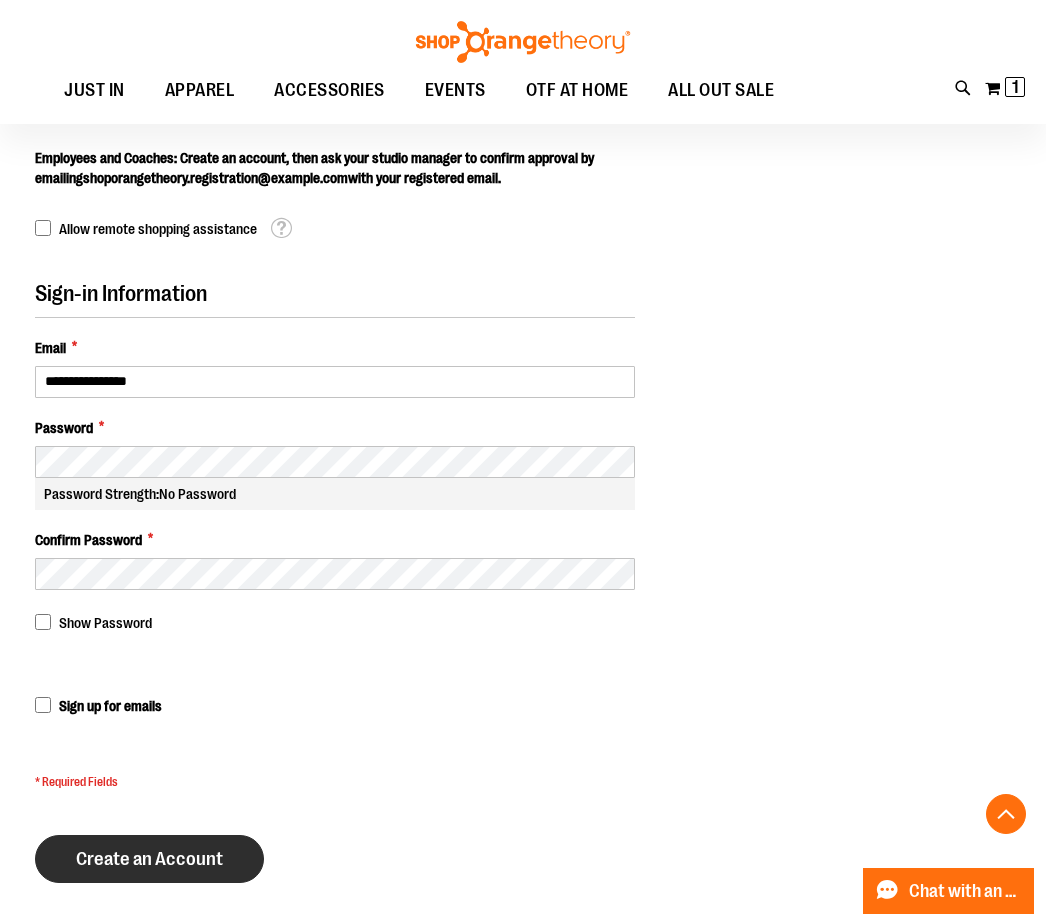 click on "Create an Account" at bounding box center (149, 859) 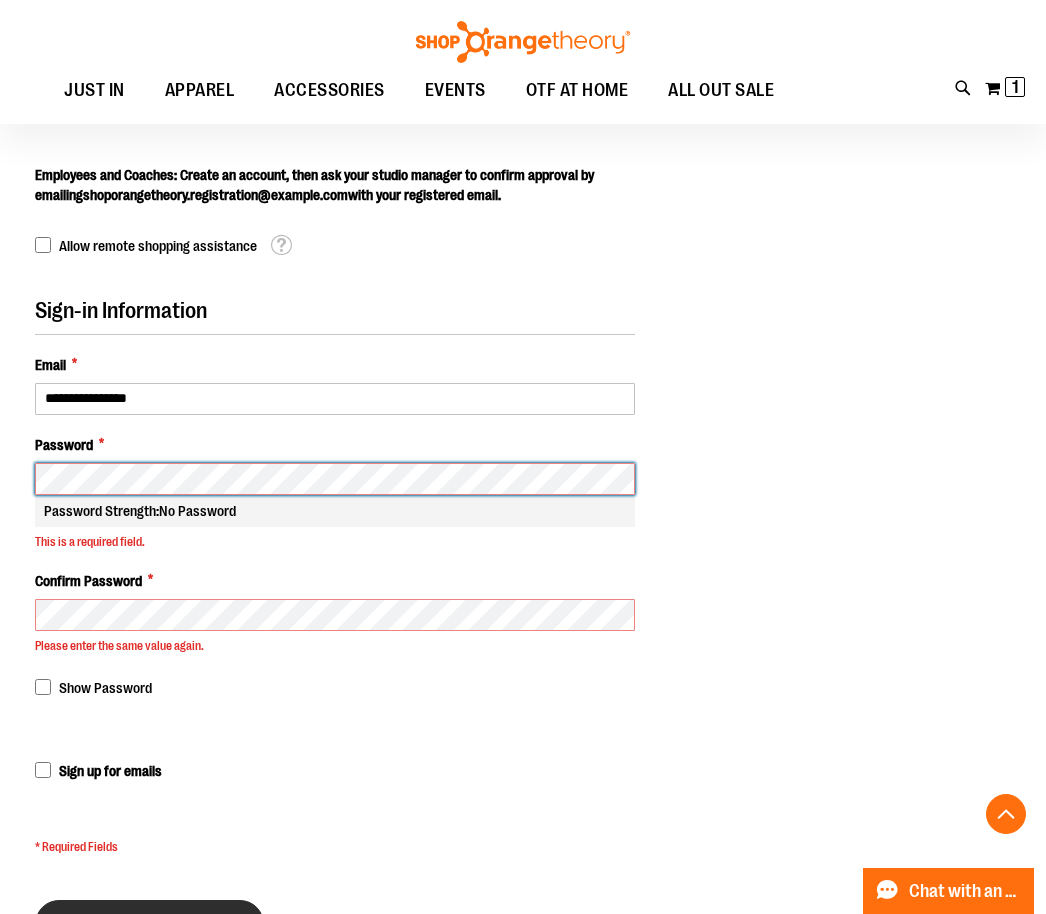 scroll, scrollTop: 810, scrollLeft: 0, axis: vertical 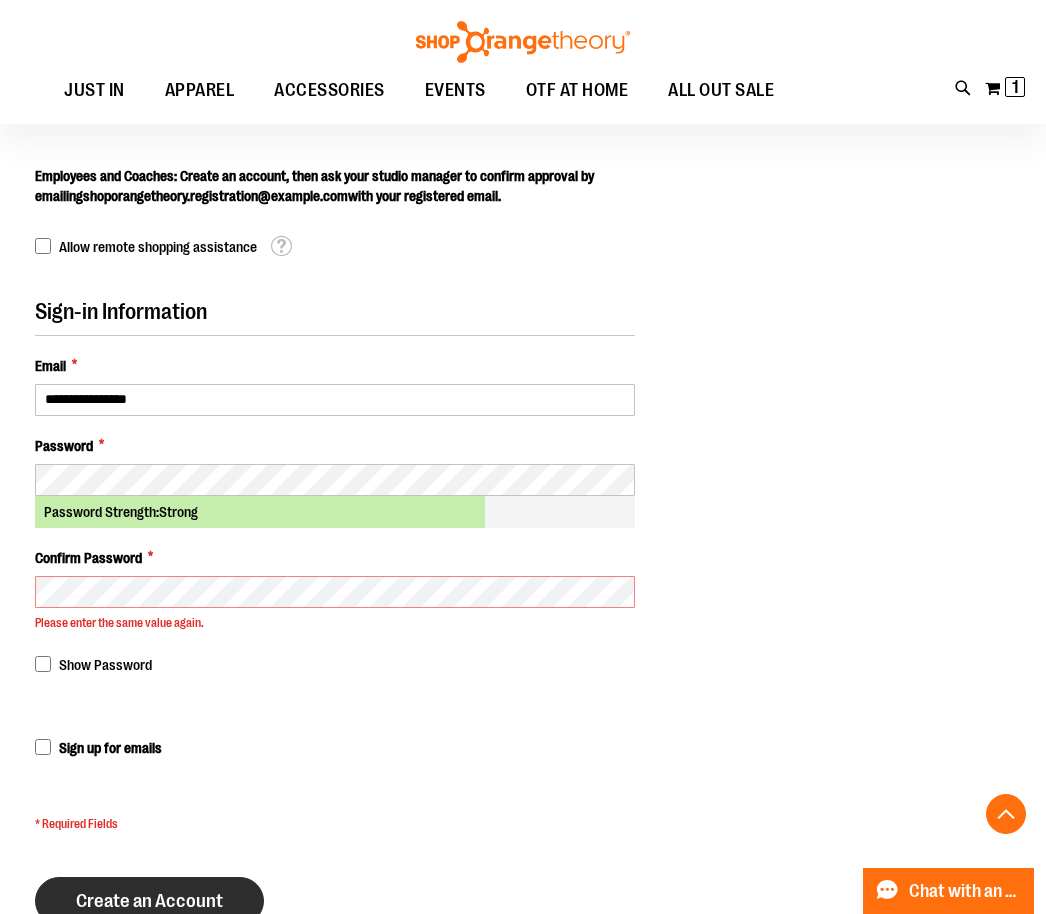 click on "Create an Account" at bounding box center (149, 901) 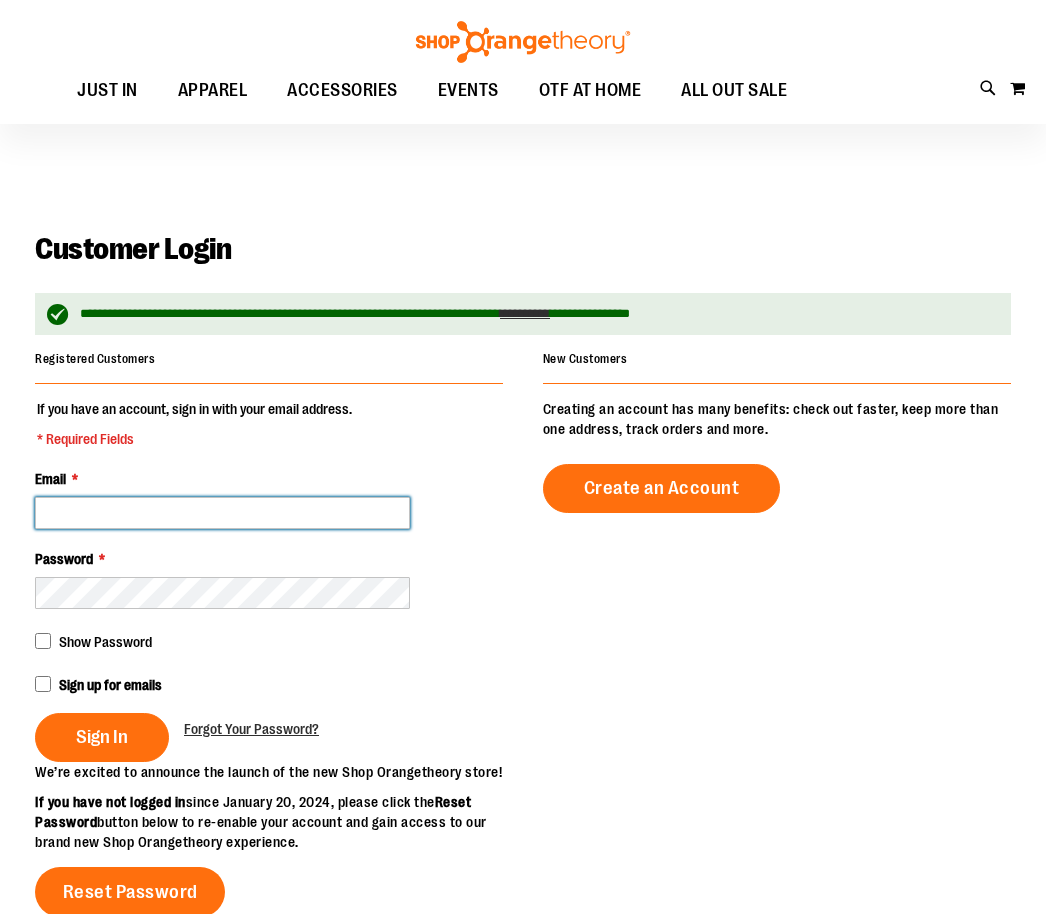 scroll, scrollTop: 237, scrollLeft: 0, axis: vertical 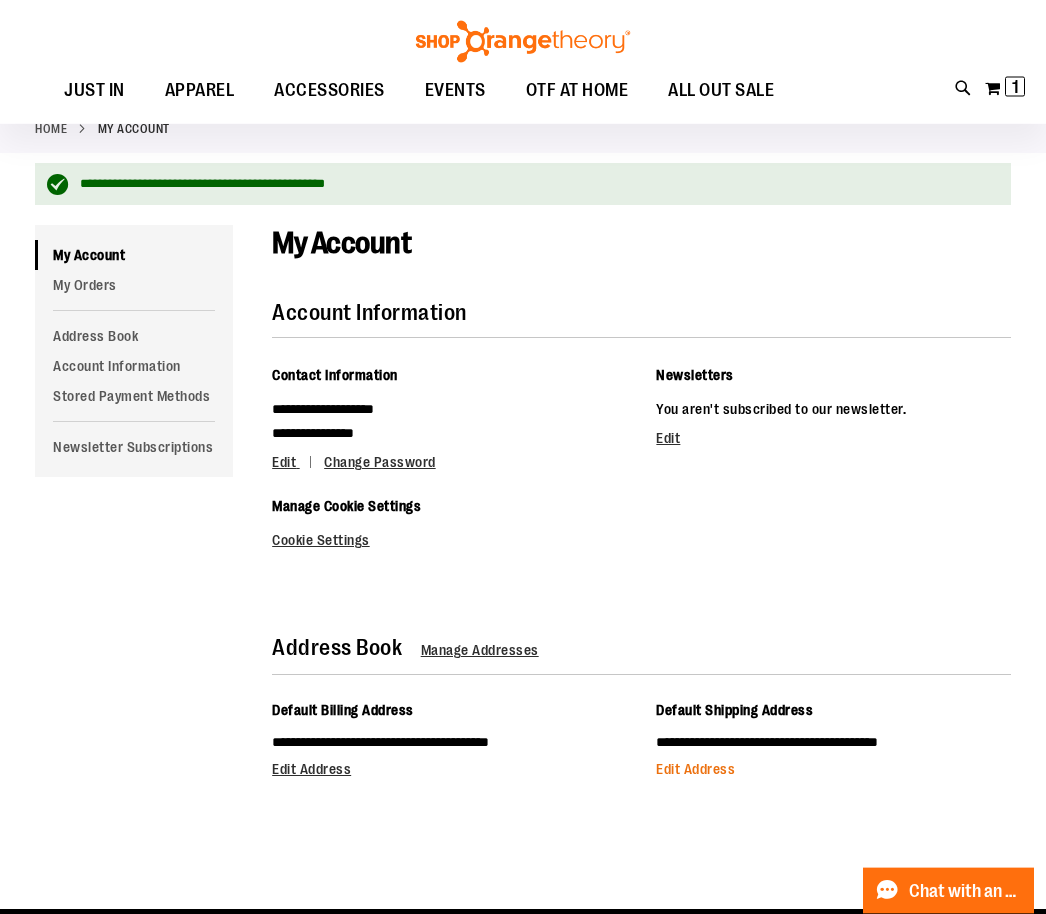 click on "Edit Address" at bounding box center [695, 770] 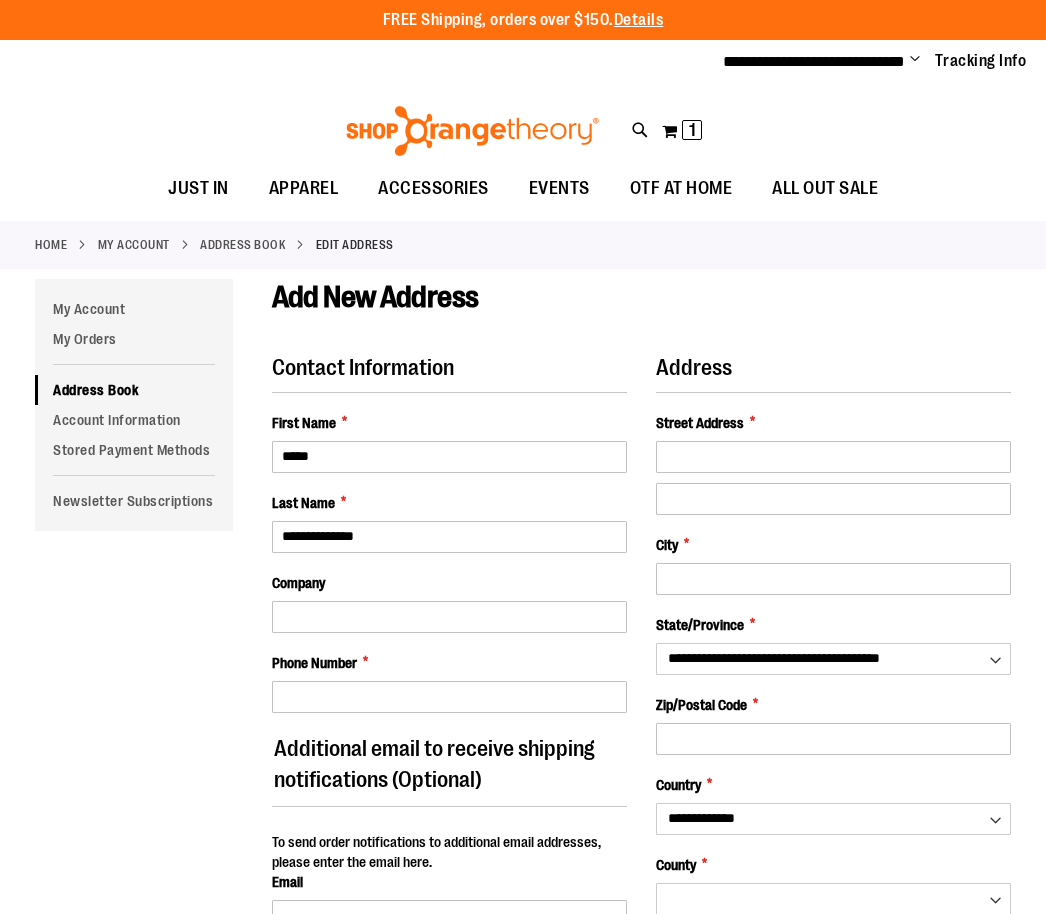 scroll, scrollTop: 0, scrollLeft: 0, axis: both 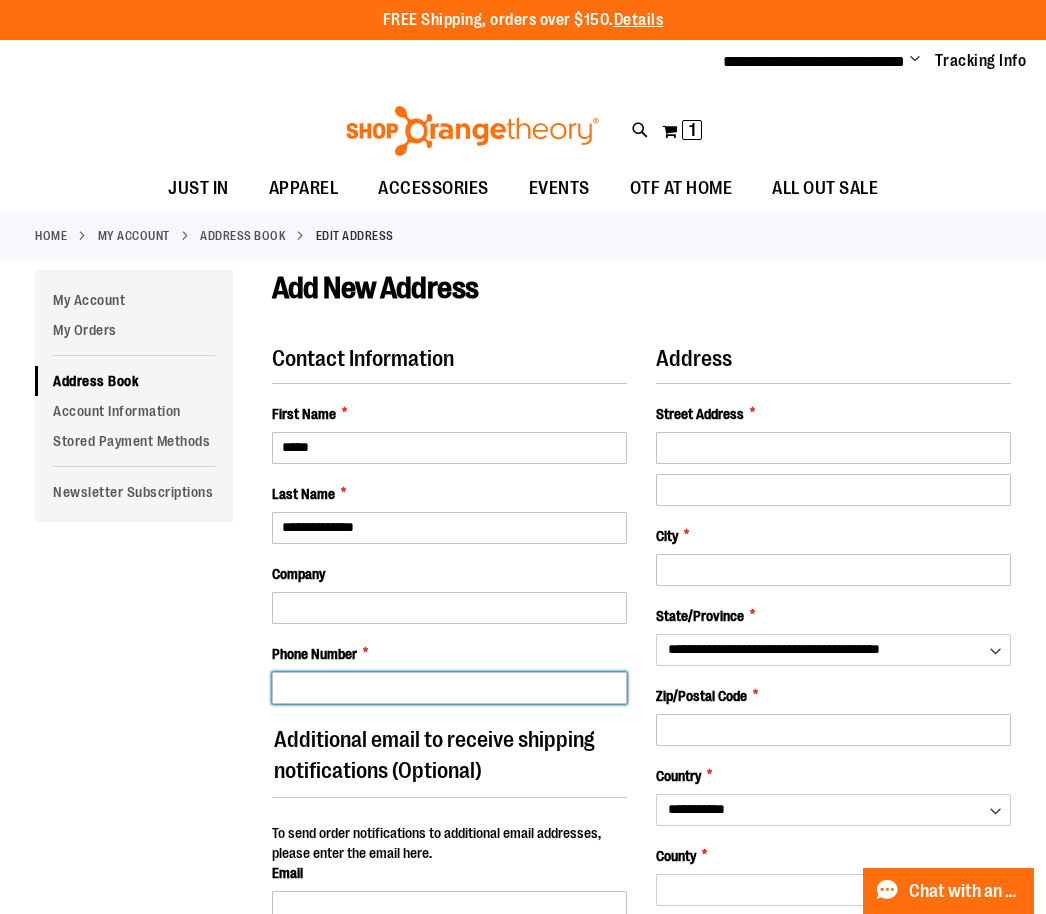 click on "Phone Number
*" at bounding box center [449, 688] 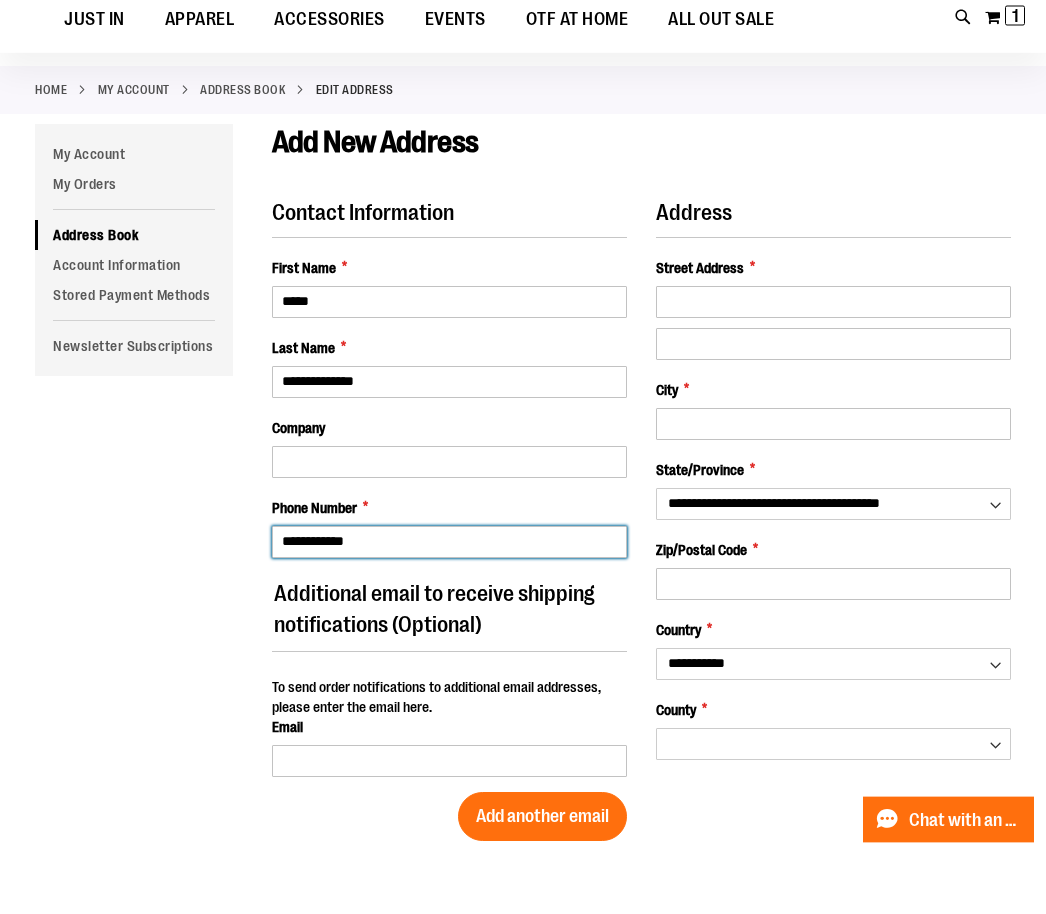 scroll, scrollTop: 147, scrollLeft: 0, axis: vertical 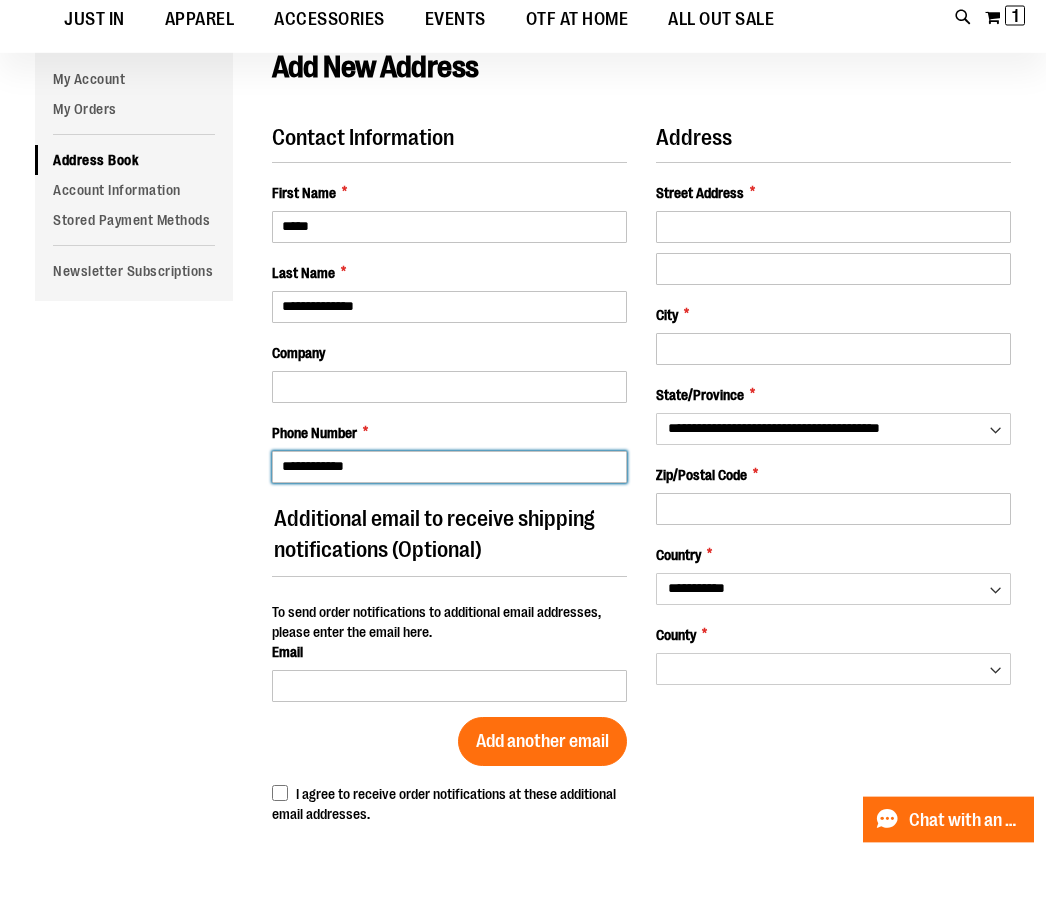 type on "**********" 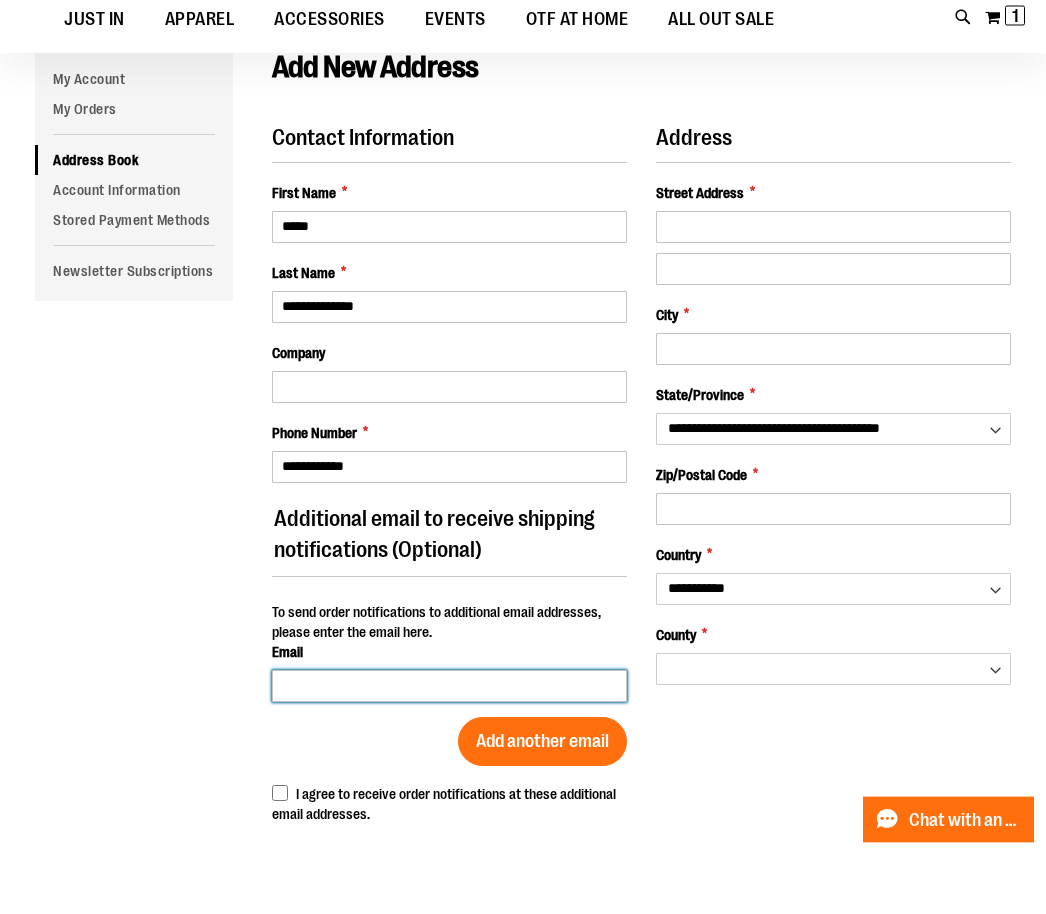 click at bounding box center [449, 758] 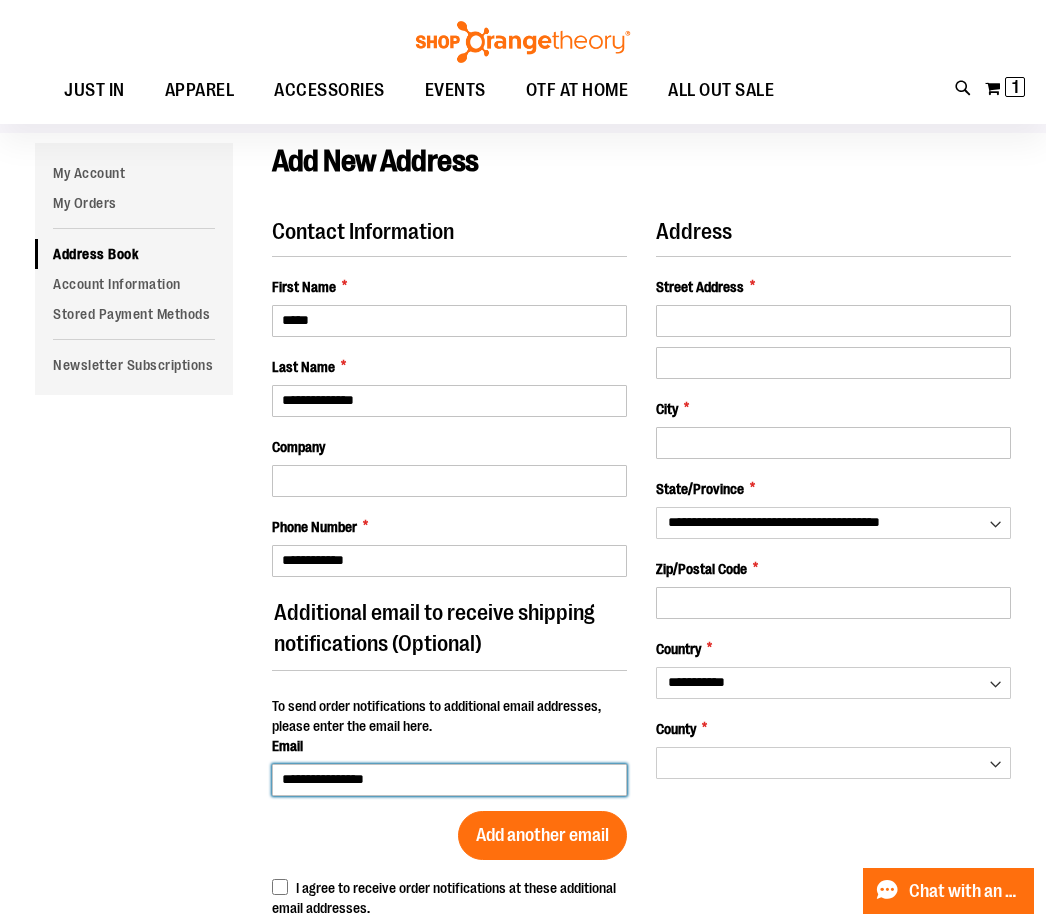 scroll, scrollTop: 124, scrollLeft: 0, axis: vertical 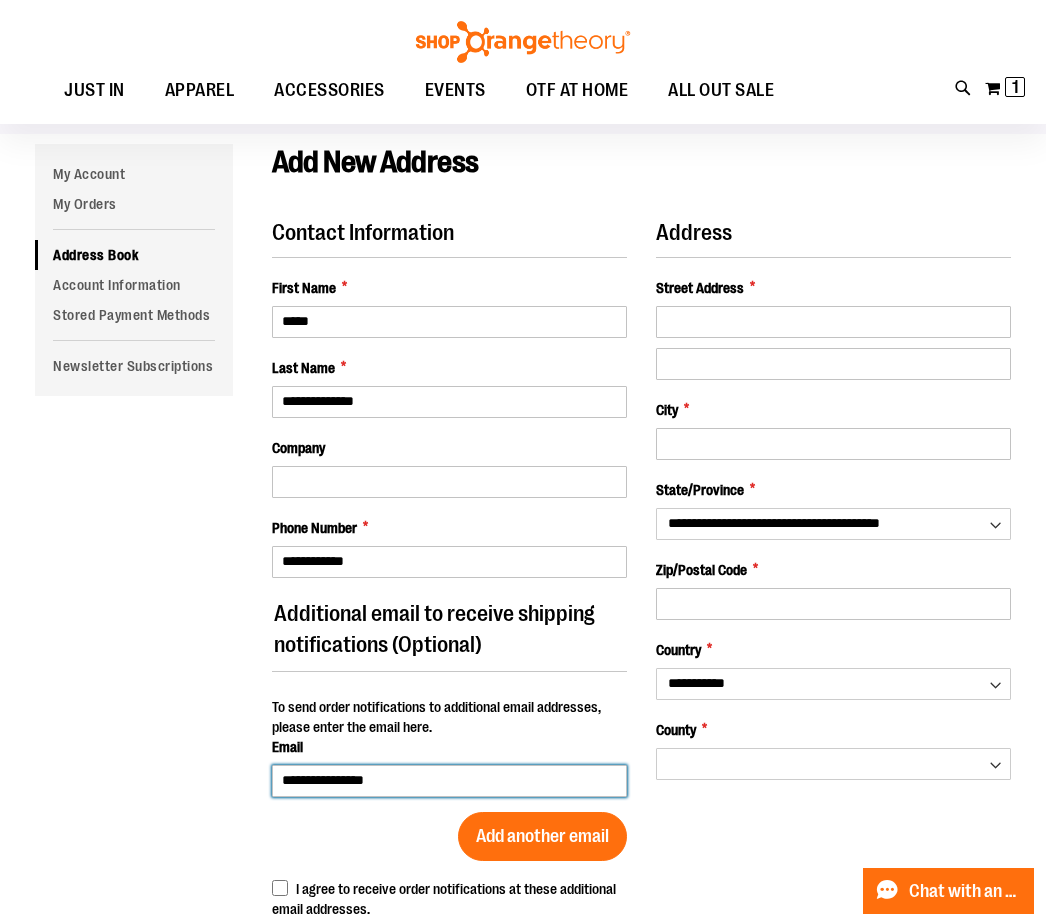 type on "**********" 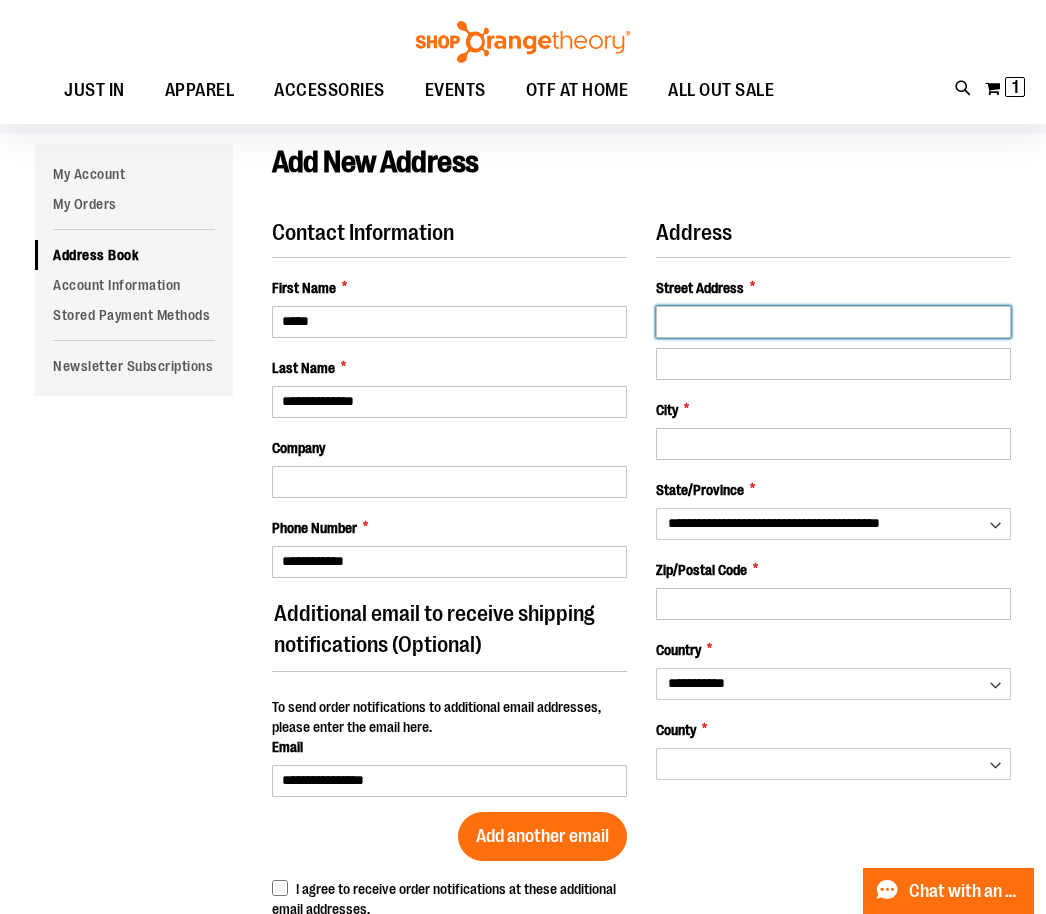 click on "Street Address
*" at bounding box center [833, 322] 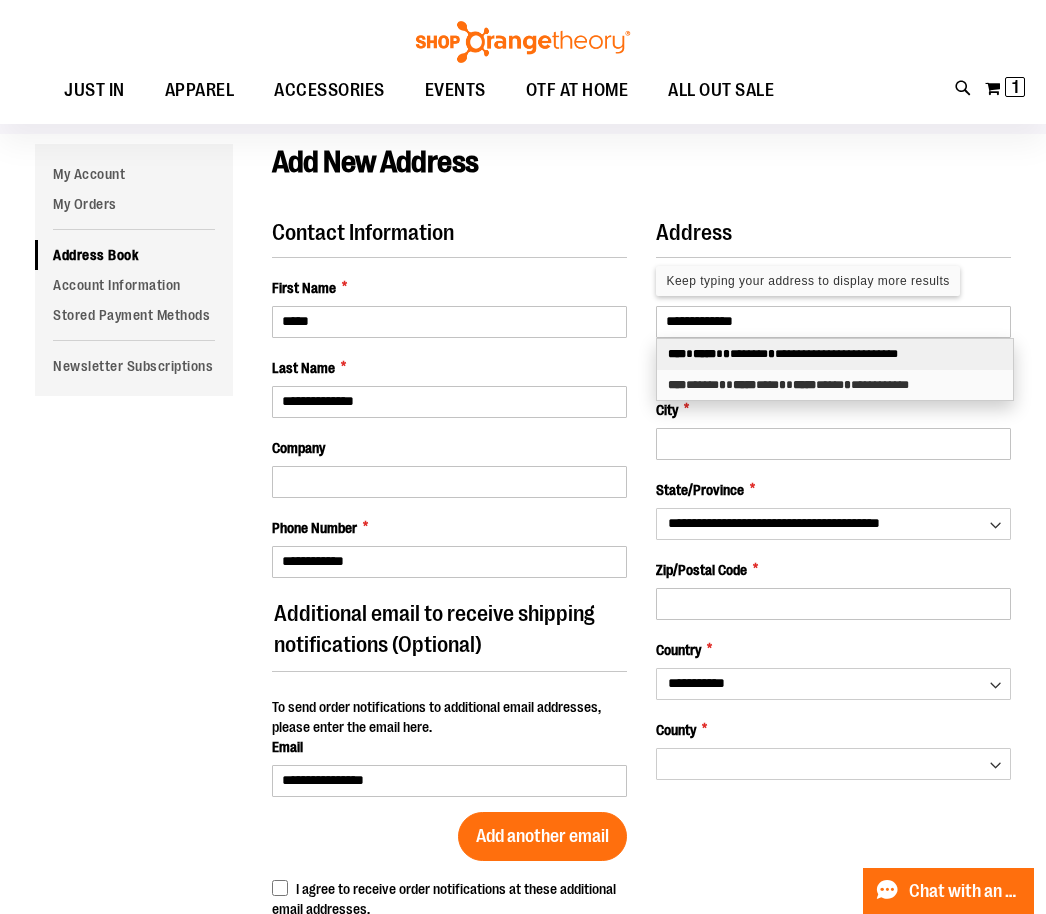 click on "**********" at bounding box center [834, 354] 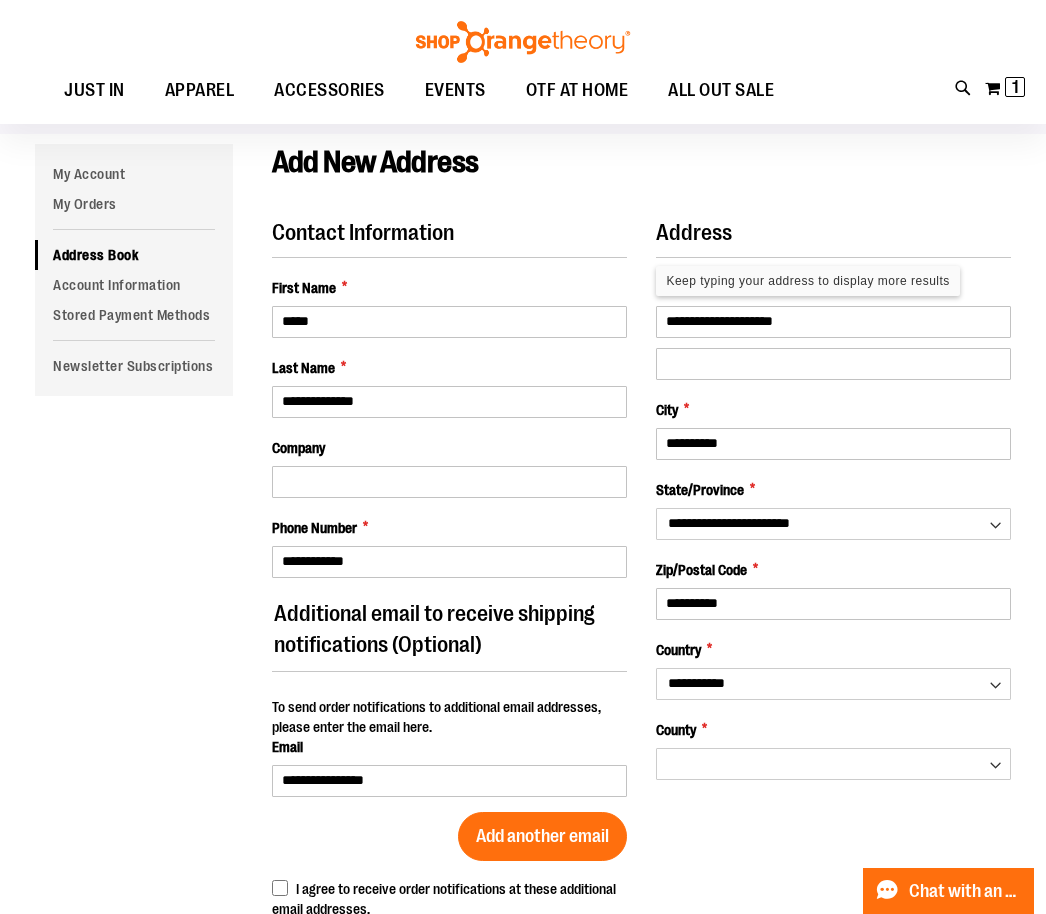 select on "******" 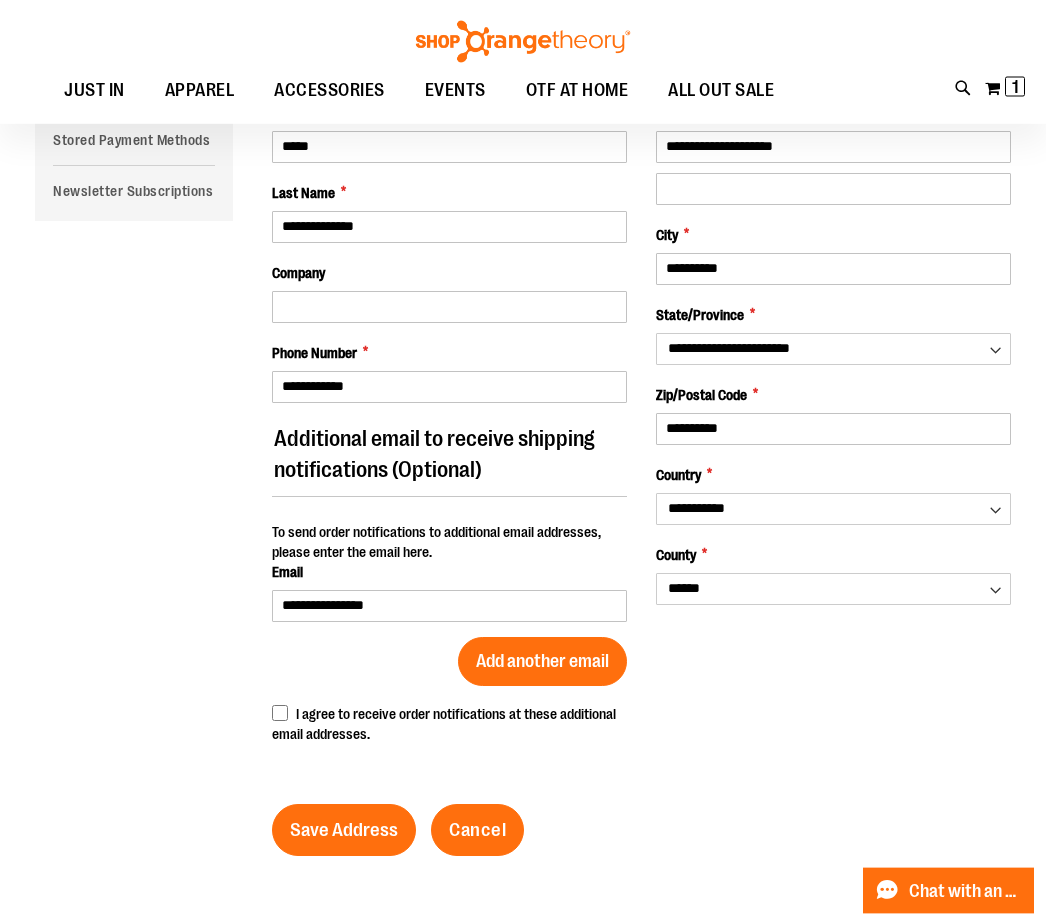 scroll, scrollTop: 300, scrollLeft: 0, axis: vertical 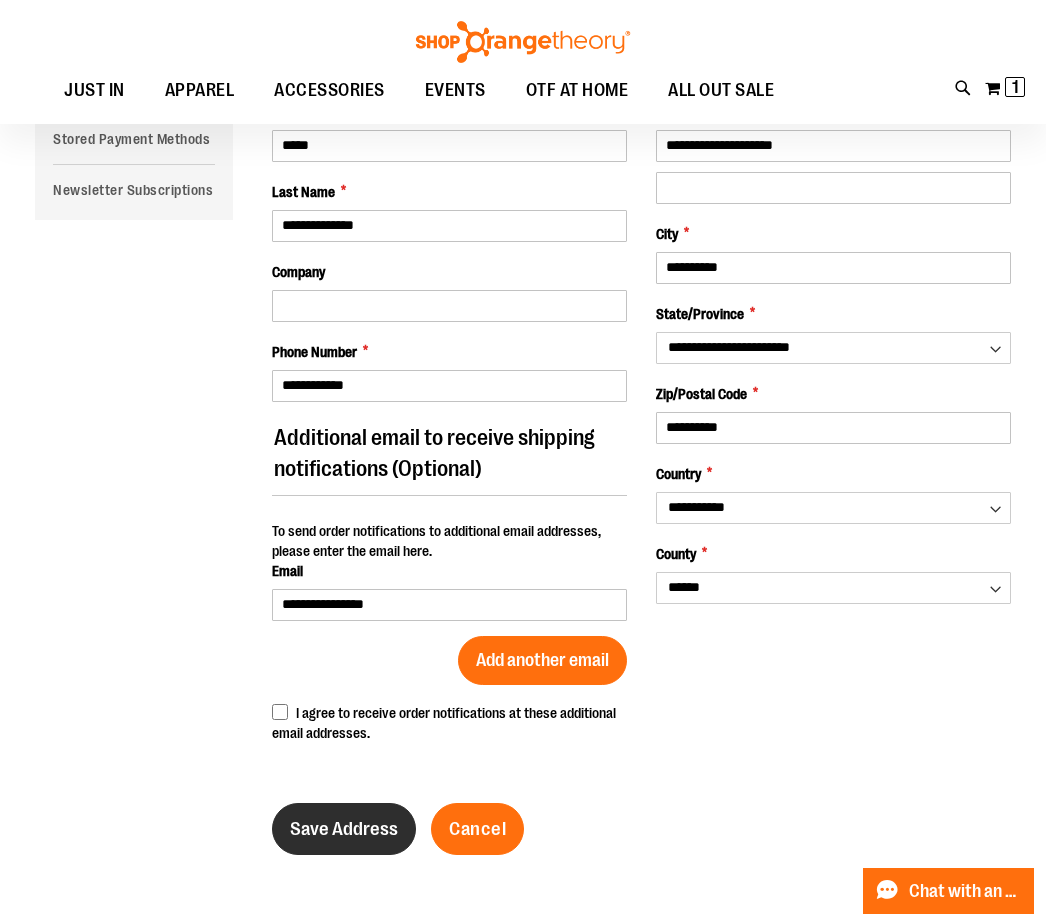 click on "Save Address" at bounding box center [344, 829] 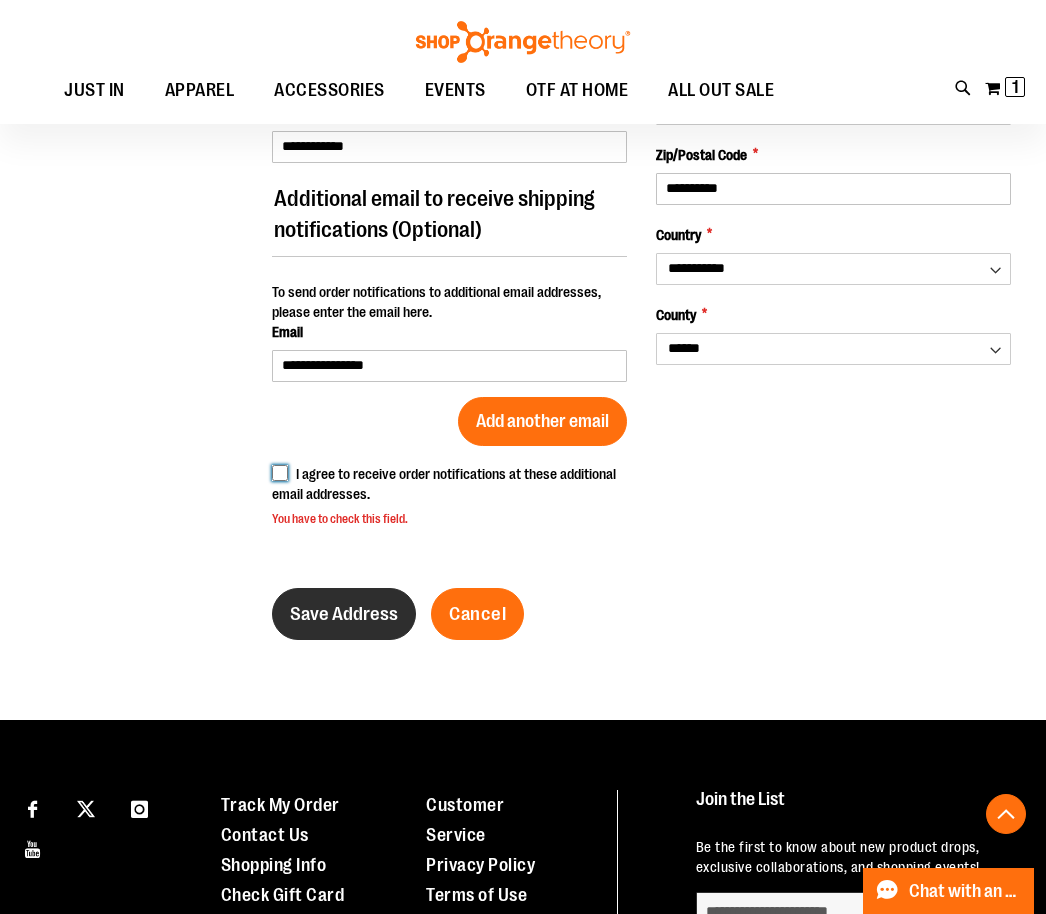 scroll, scrollTop: 541, scrollLeft: 0, axis: vertical 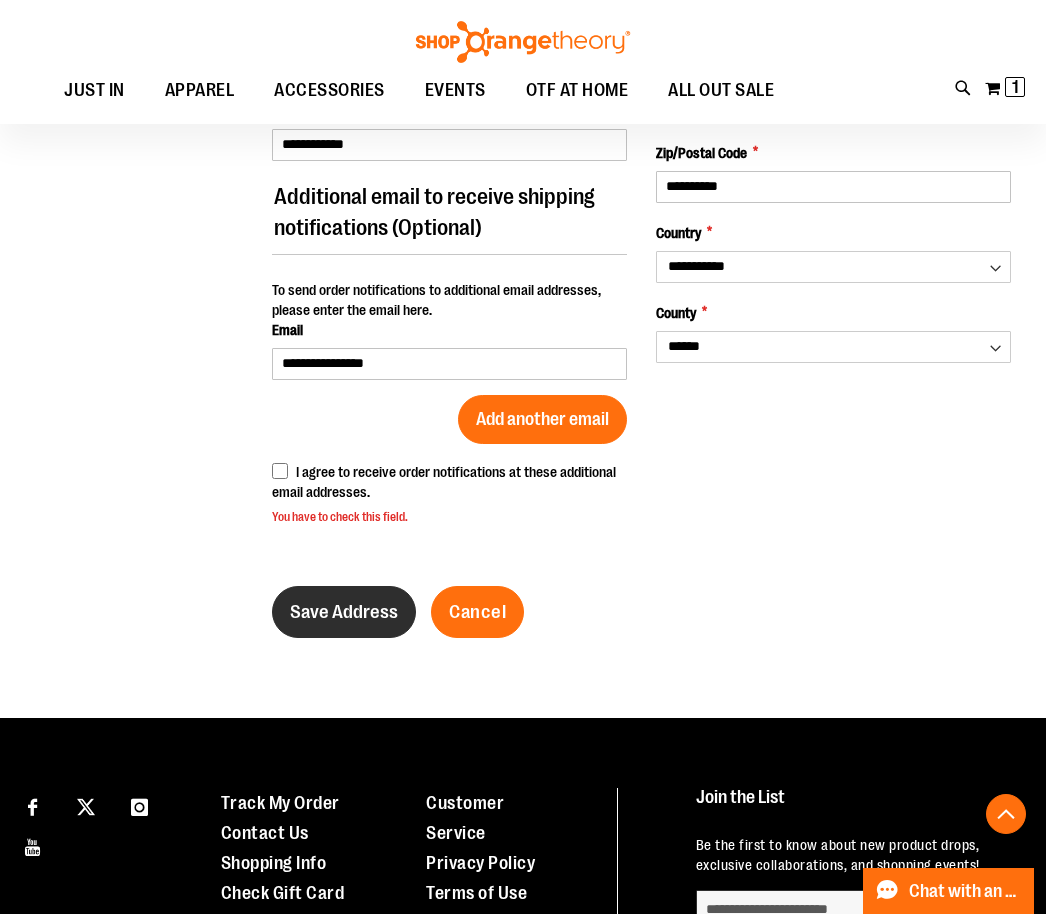 click on "Save Address" at bounding box center (344, 612) 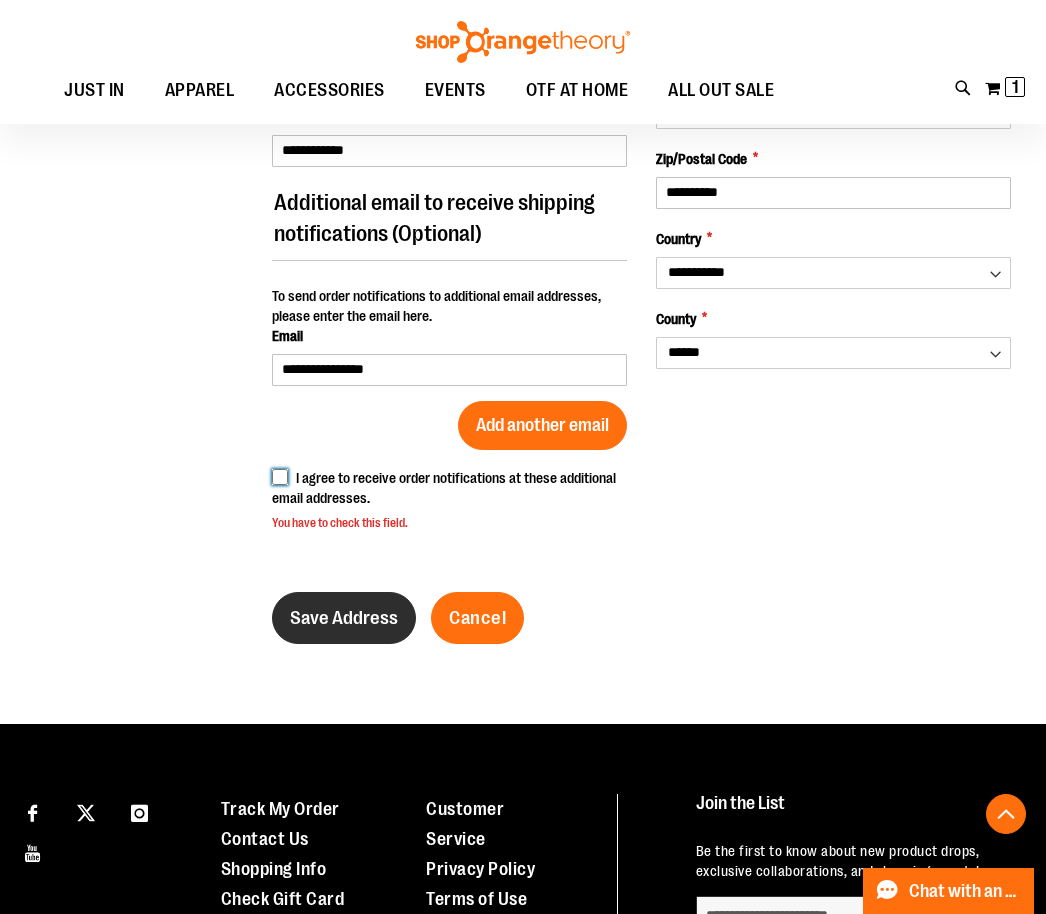 scroll, scrollTop: 532, scrollLeft: 0, axis: vertical 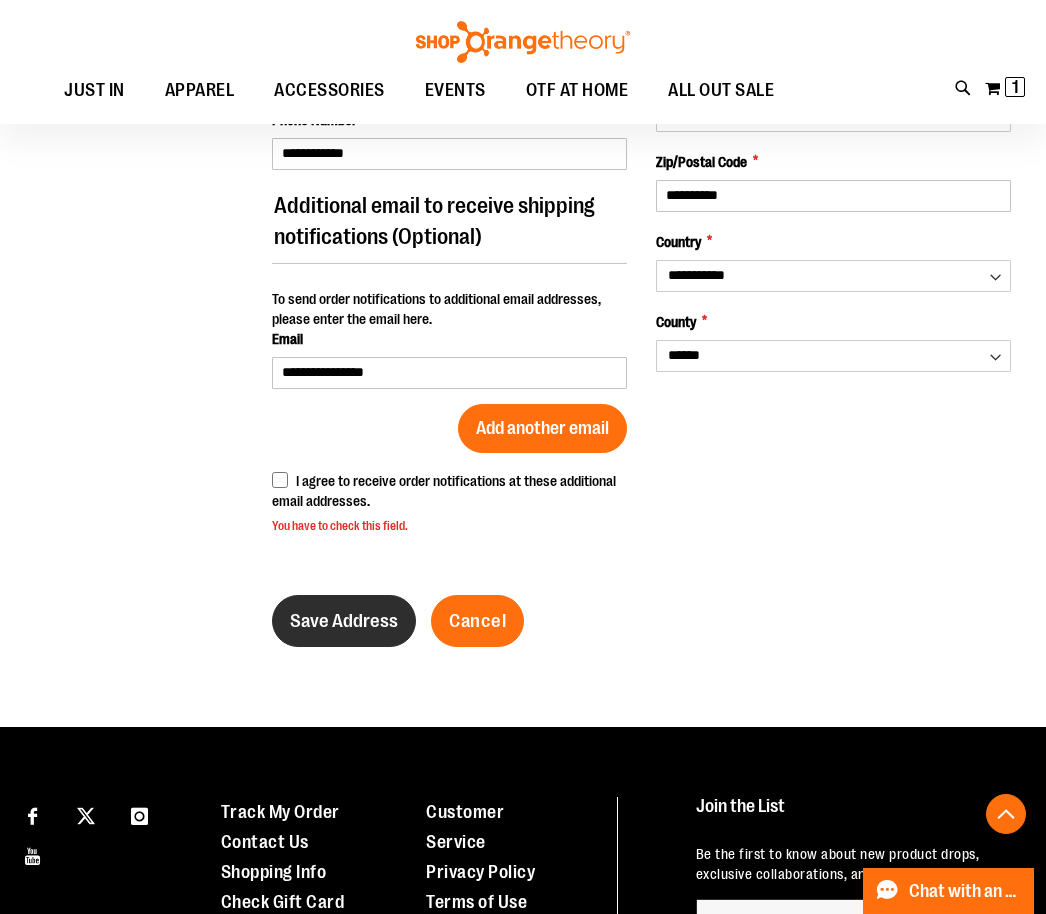 click on "Save Address" at bounding box center (344, 621) 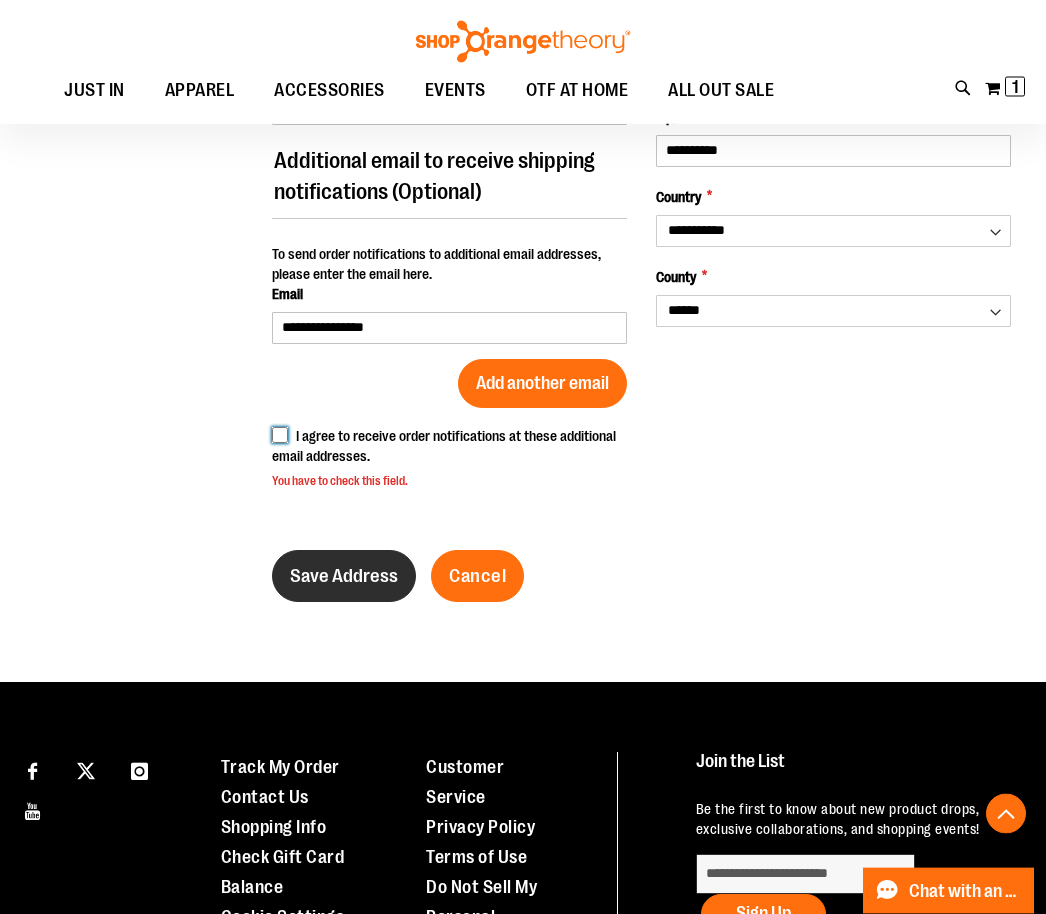 scroll, scrollTop: 578, scrollLeft: 0, axis: vertical 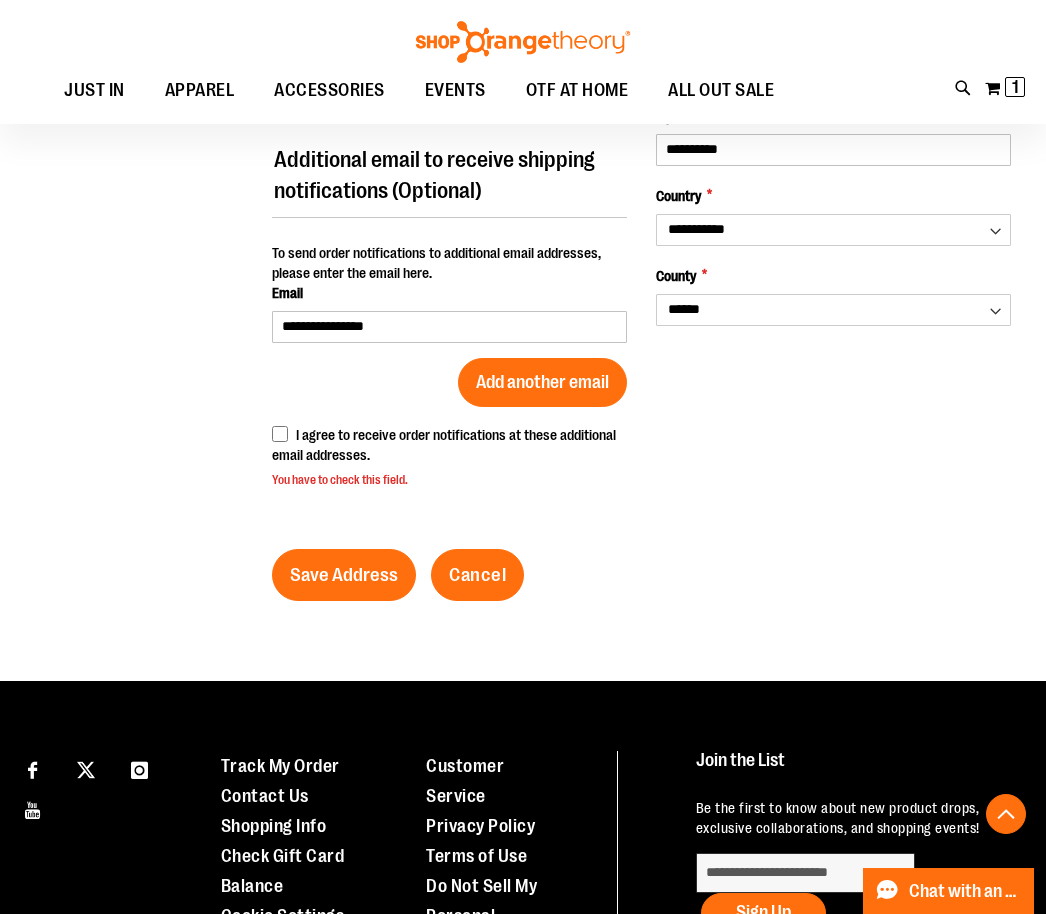 click on "I agree to receive order notifications at these additional email addresses." at bounding box center (444, 445) 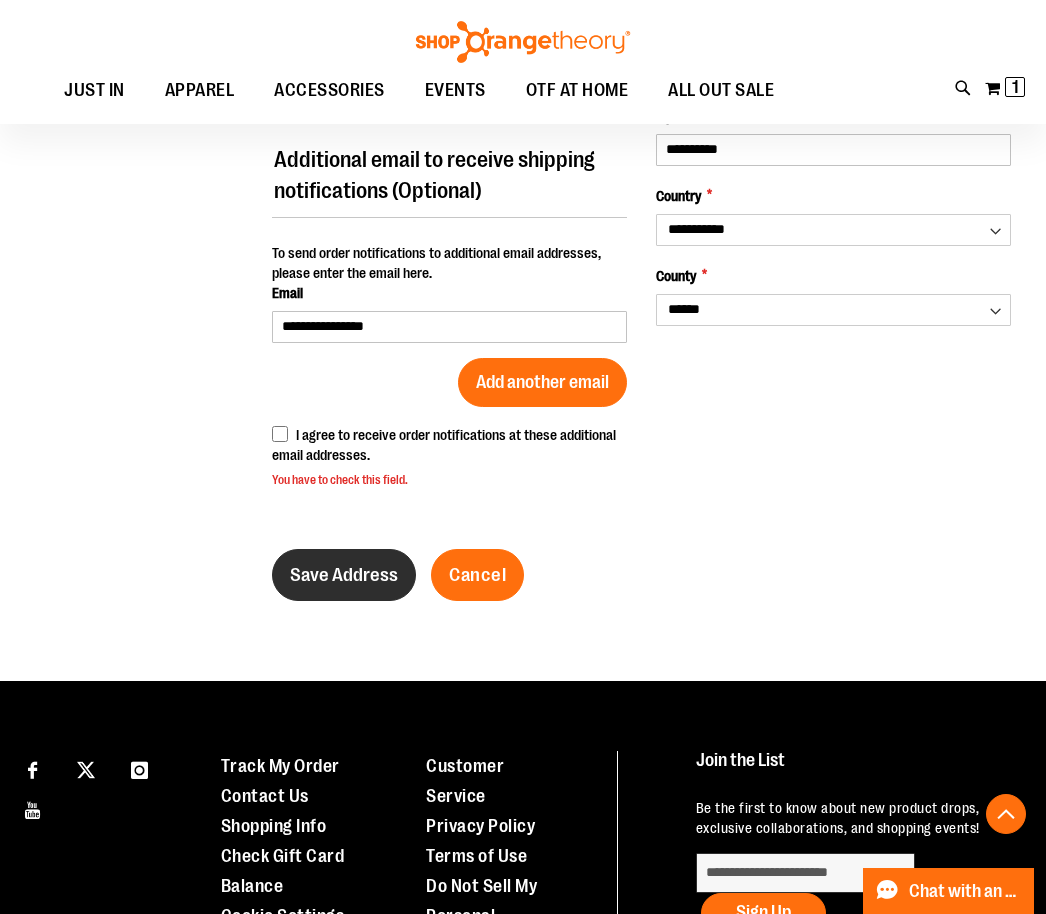 click on "Save Address" at bounding box center [344, 575] 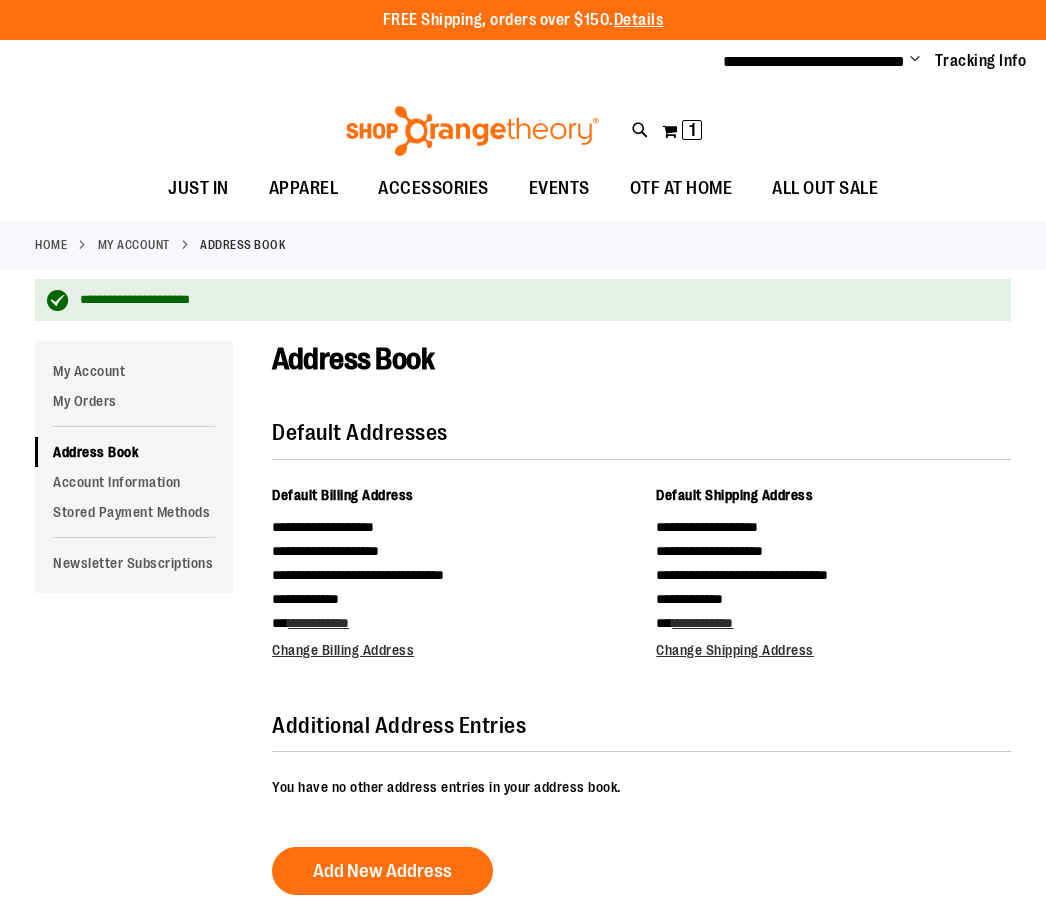 scroll, scrollTop: 0, scrollLeft: 0, axis: both 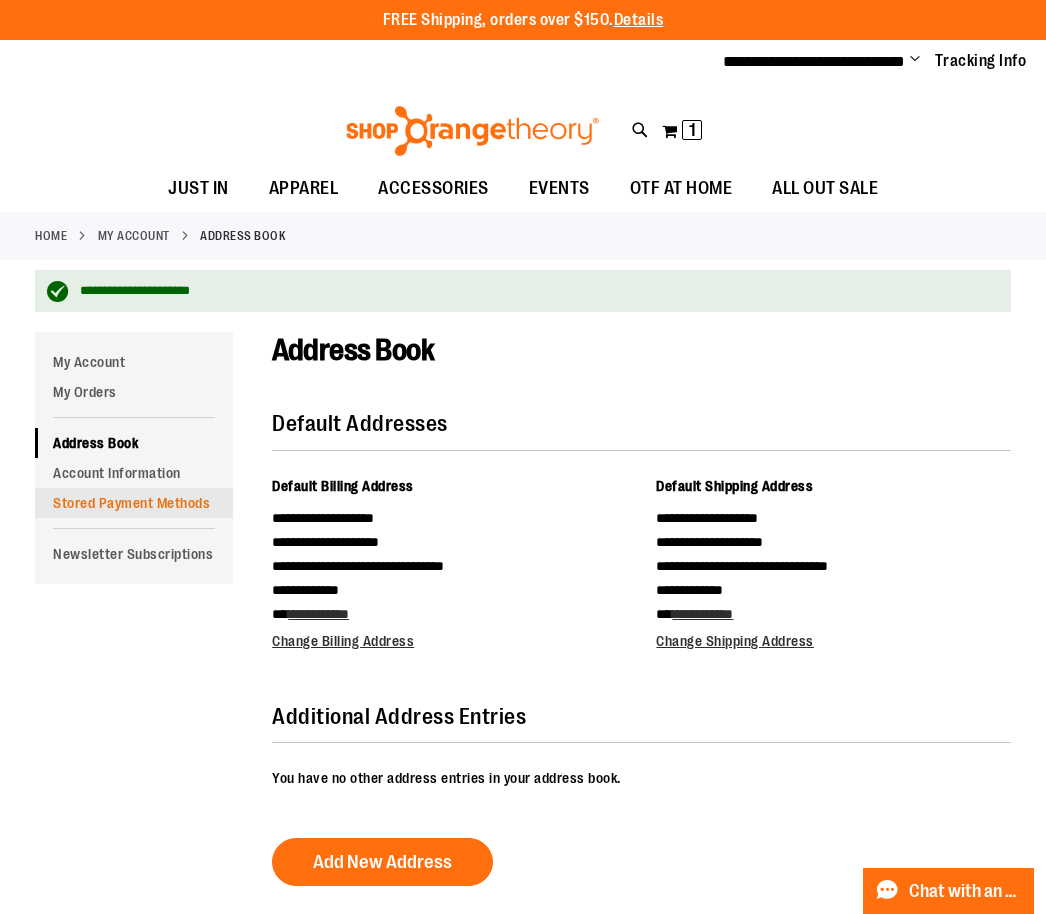 click on "Stored Payment Methods" at bounding box center [134, 503] 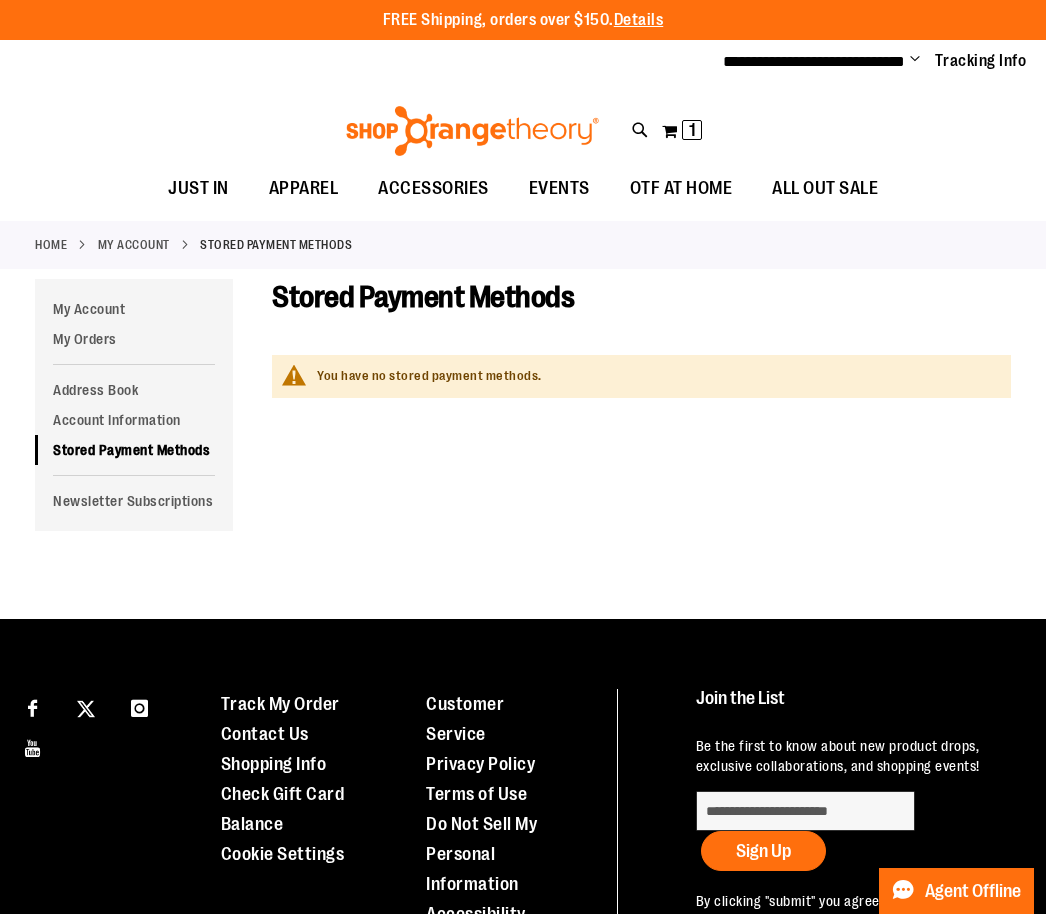 scroll, scrollTop: 0, scrollLeft: 0, axis: both 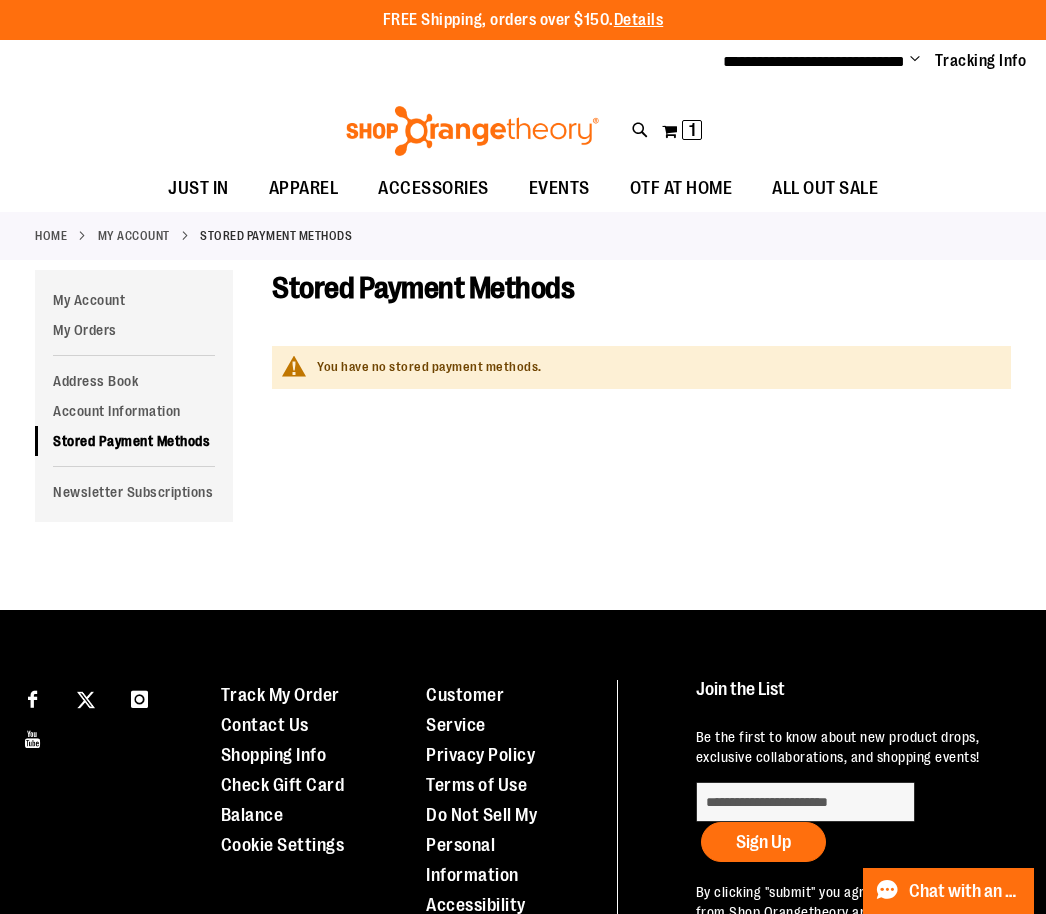click on "You have no stored payment methods." at bounding box center (641, 367) 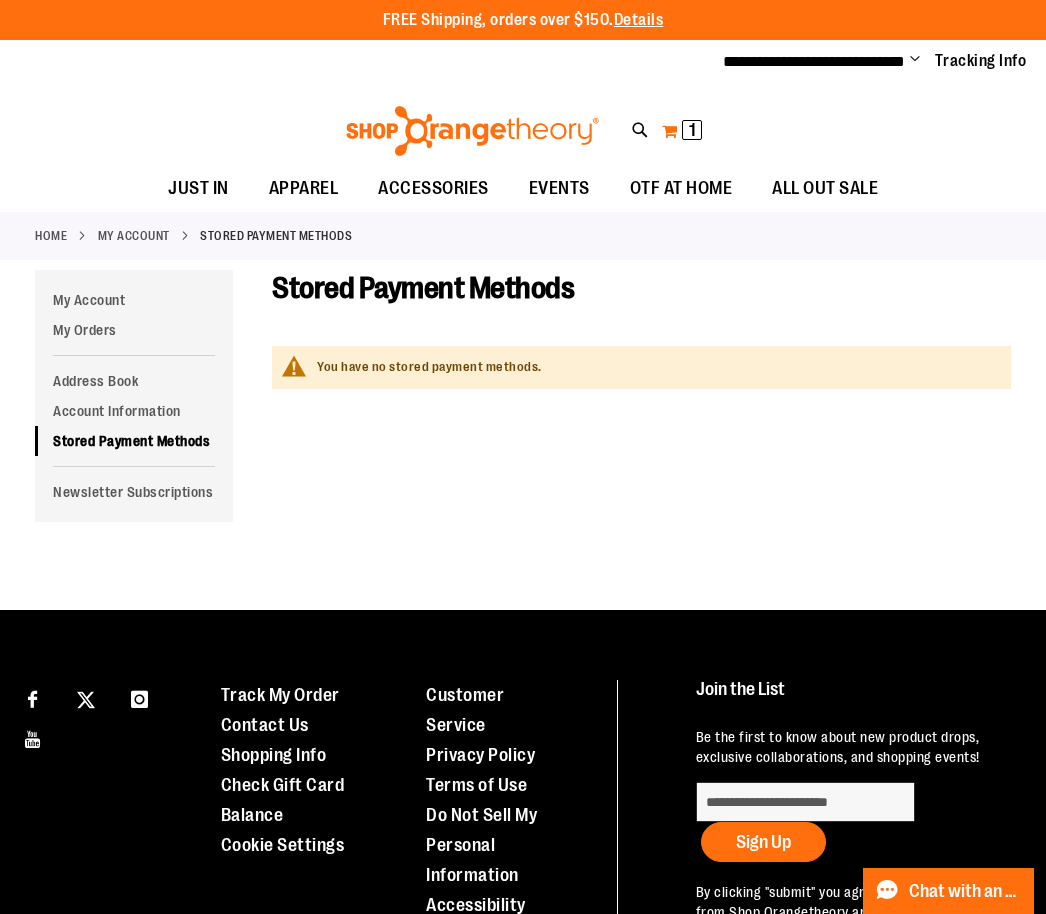 click on "1
1
items" at bounding box center [692, 130] 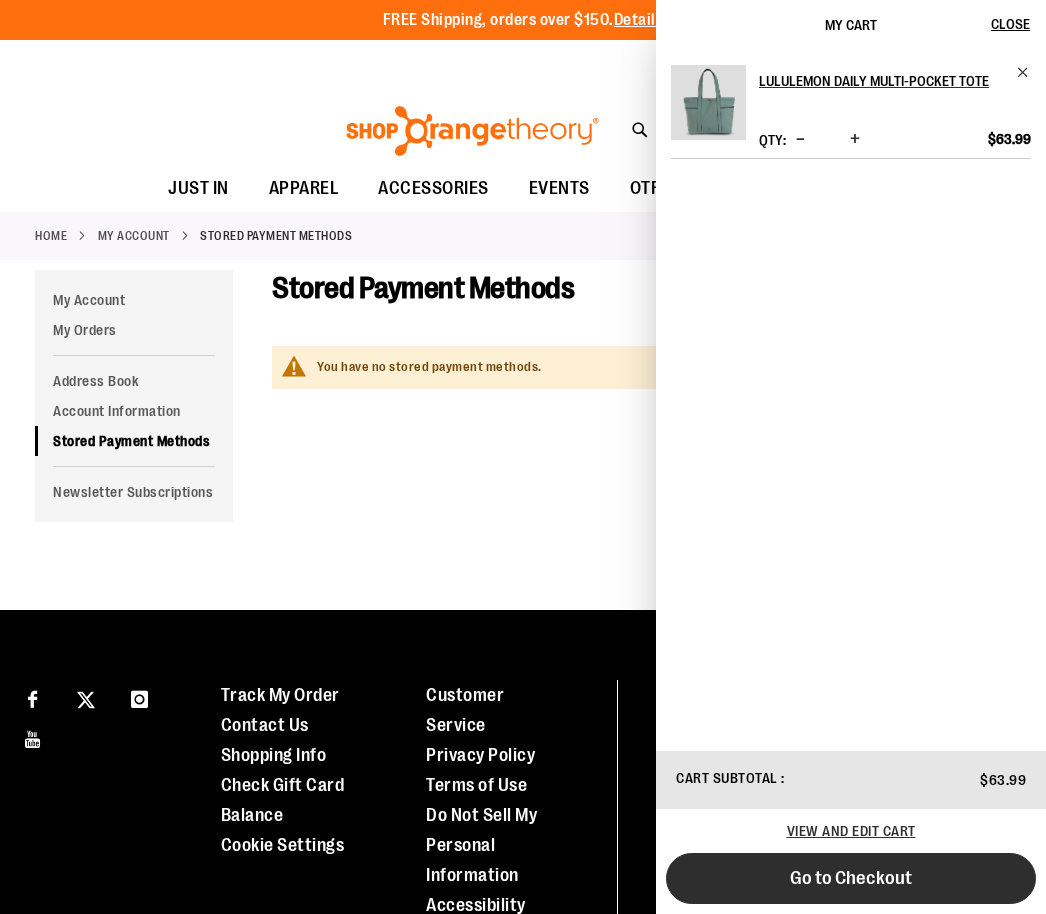 click on "Go to Checkout" at bounding box center [851, 878] 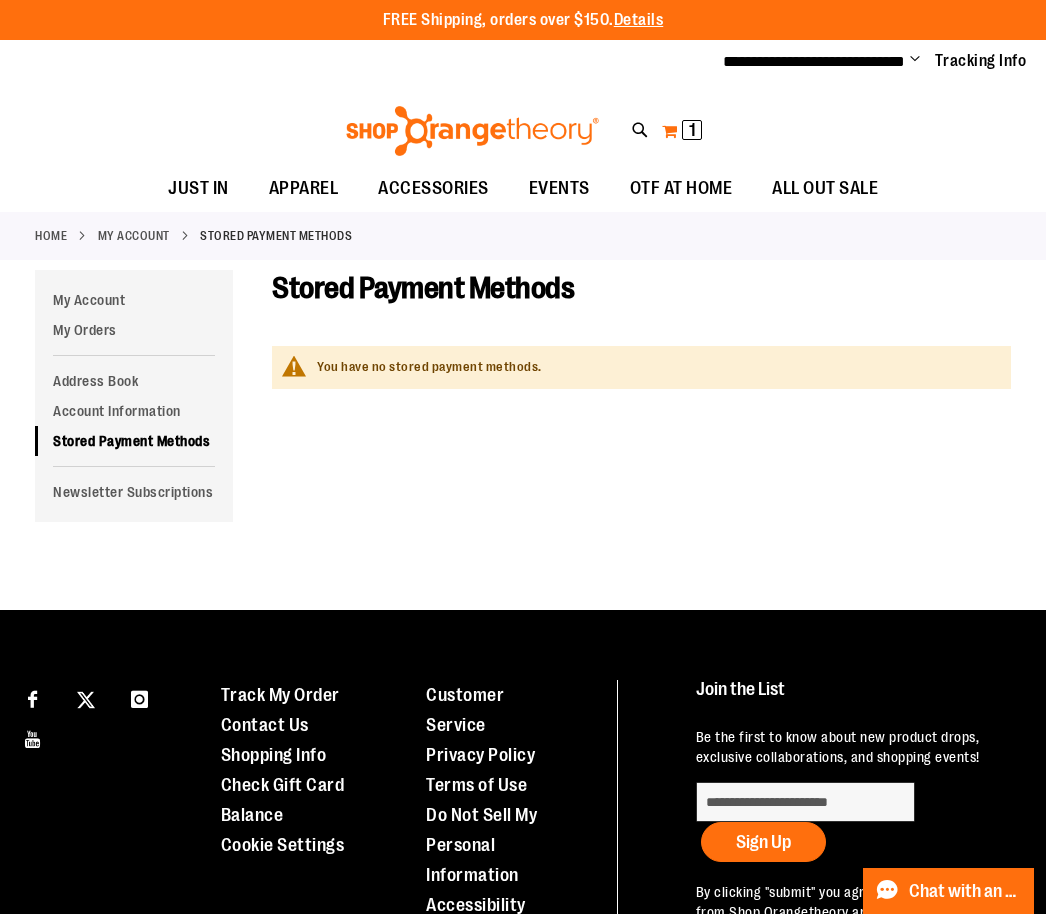 click on "1
1
items" at bounding box center (692, 130) 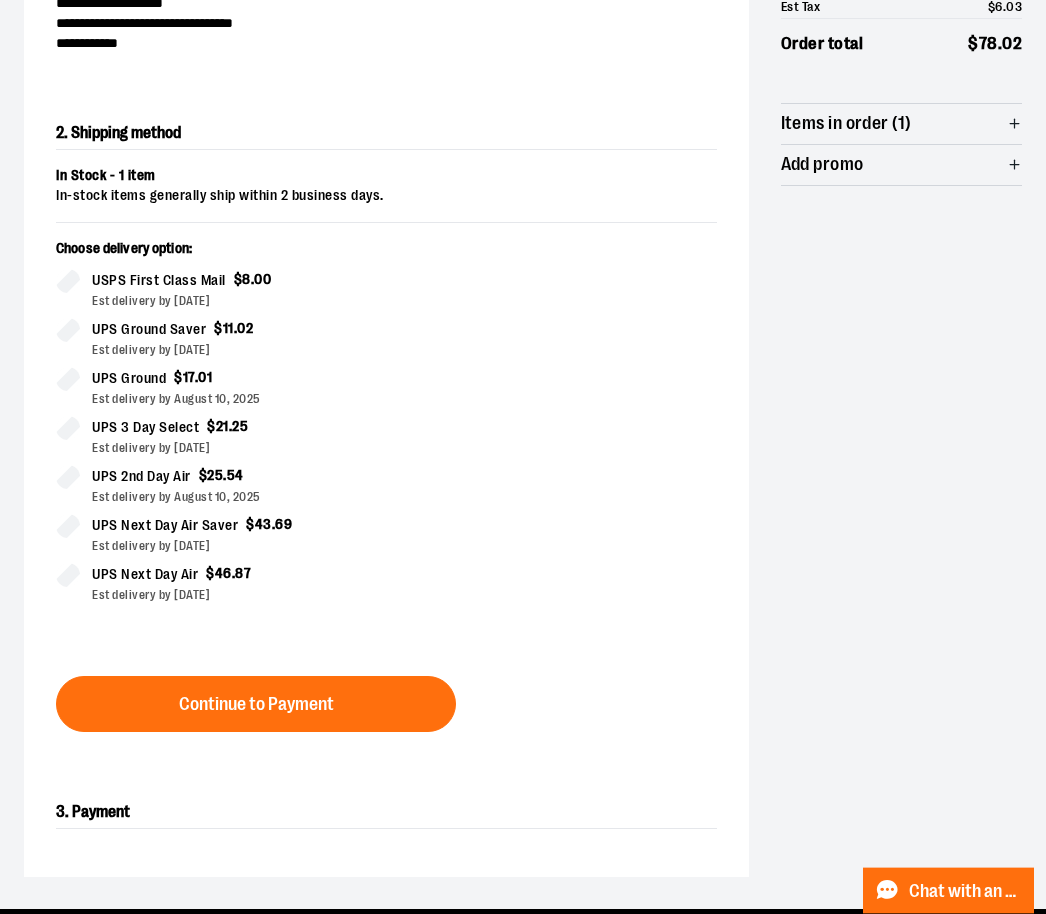 scroll, scrollTop: 322, scrollLeft: 0, axis: vertical 